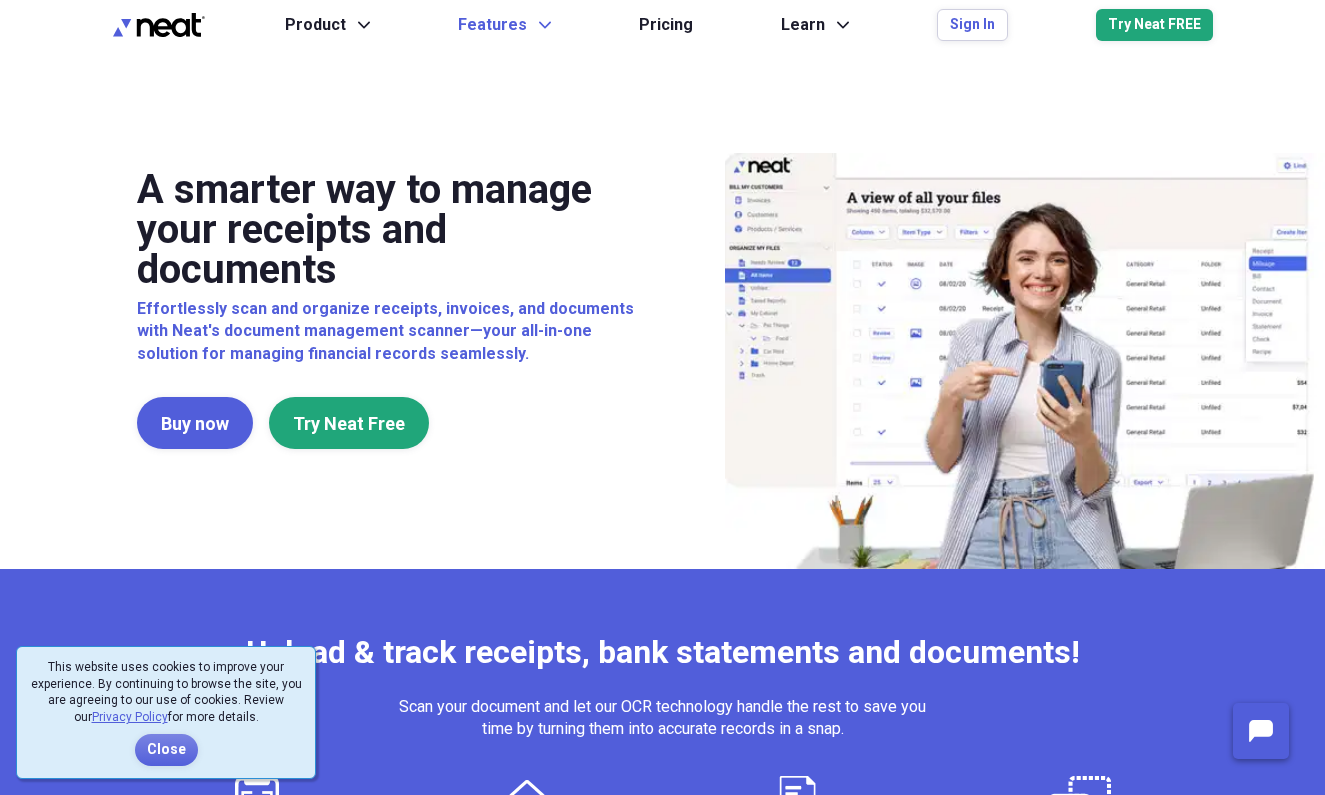 scroll, scrollTop: 0, scrollLeft: 0, axis: both 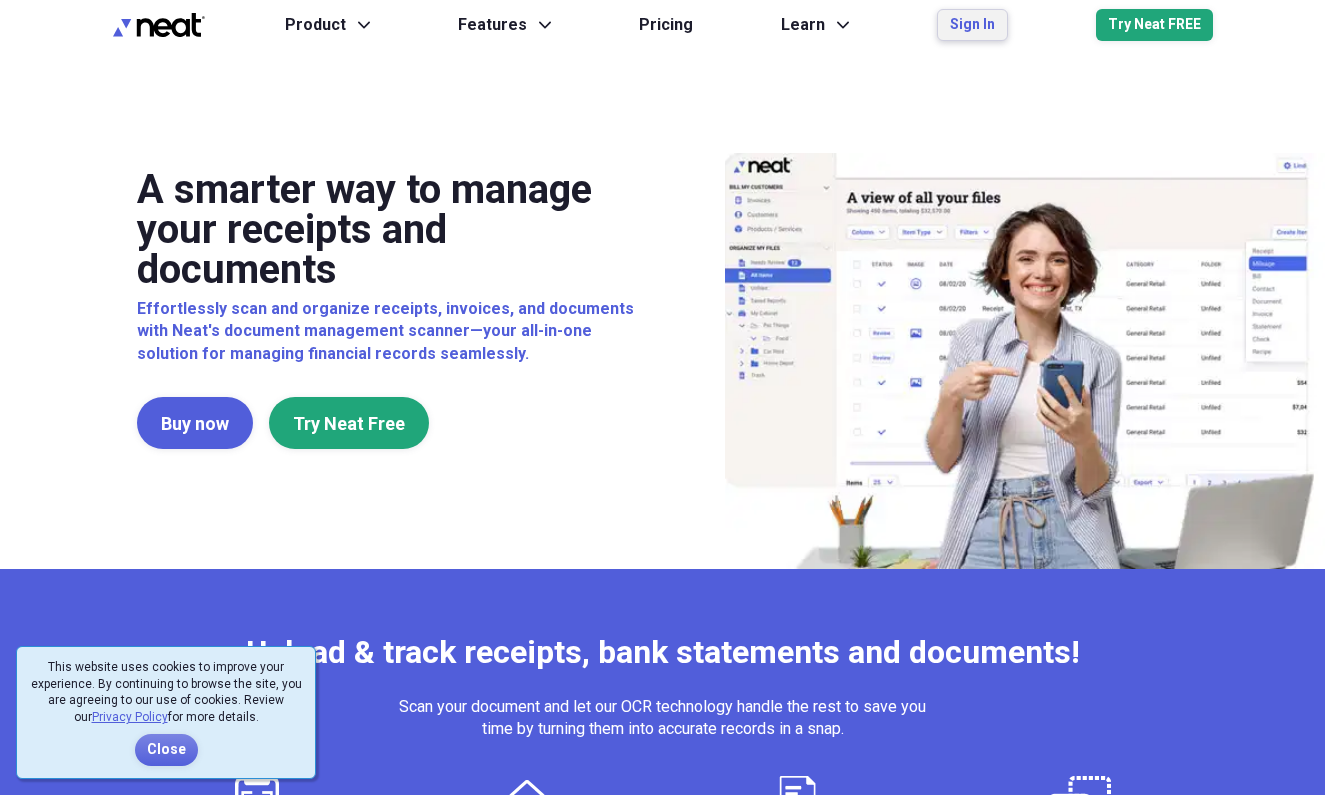 click on "Sign In" at bounding box center (972, 25) 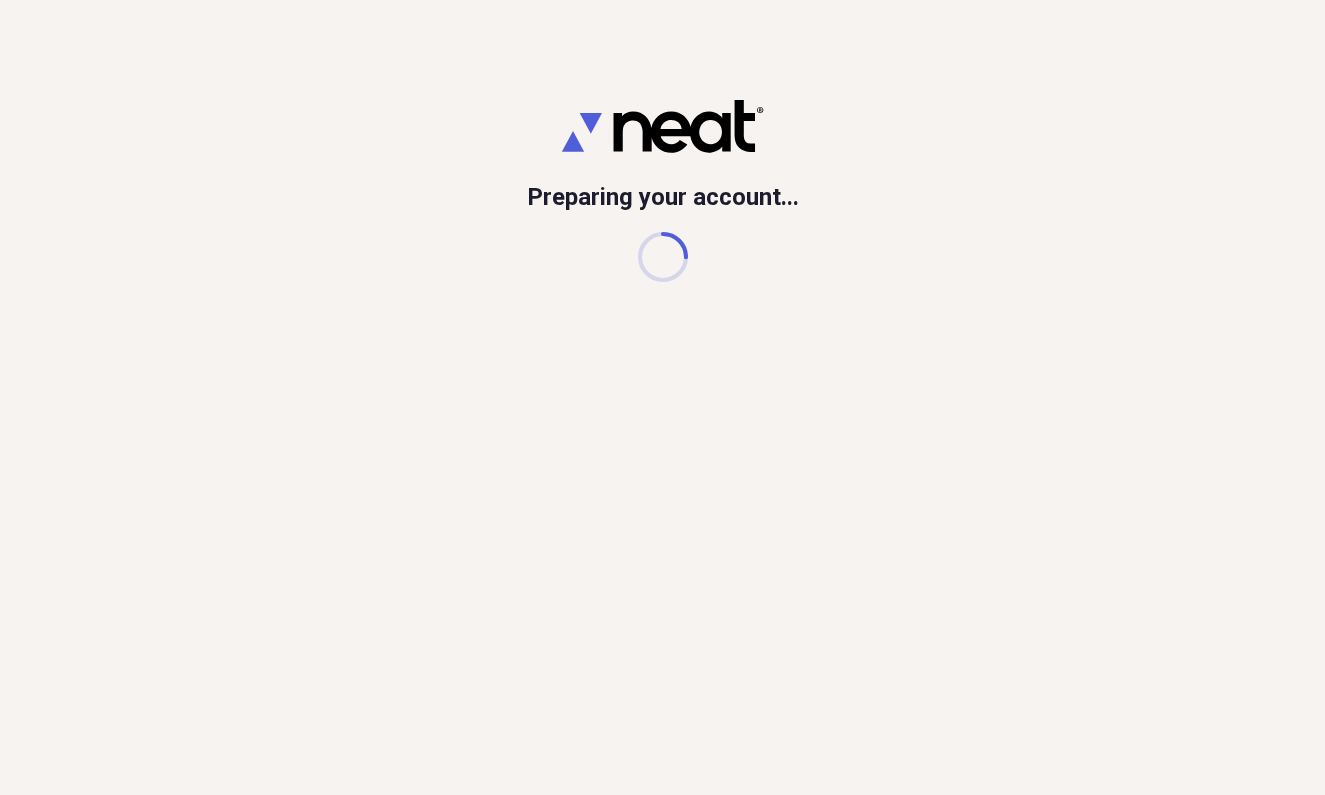 scroll, scrollTop: 0, scrollLeft: 0, axis: both 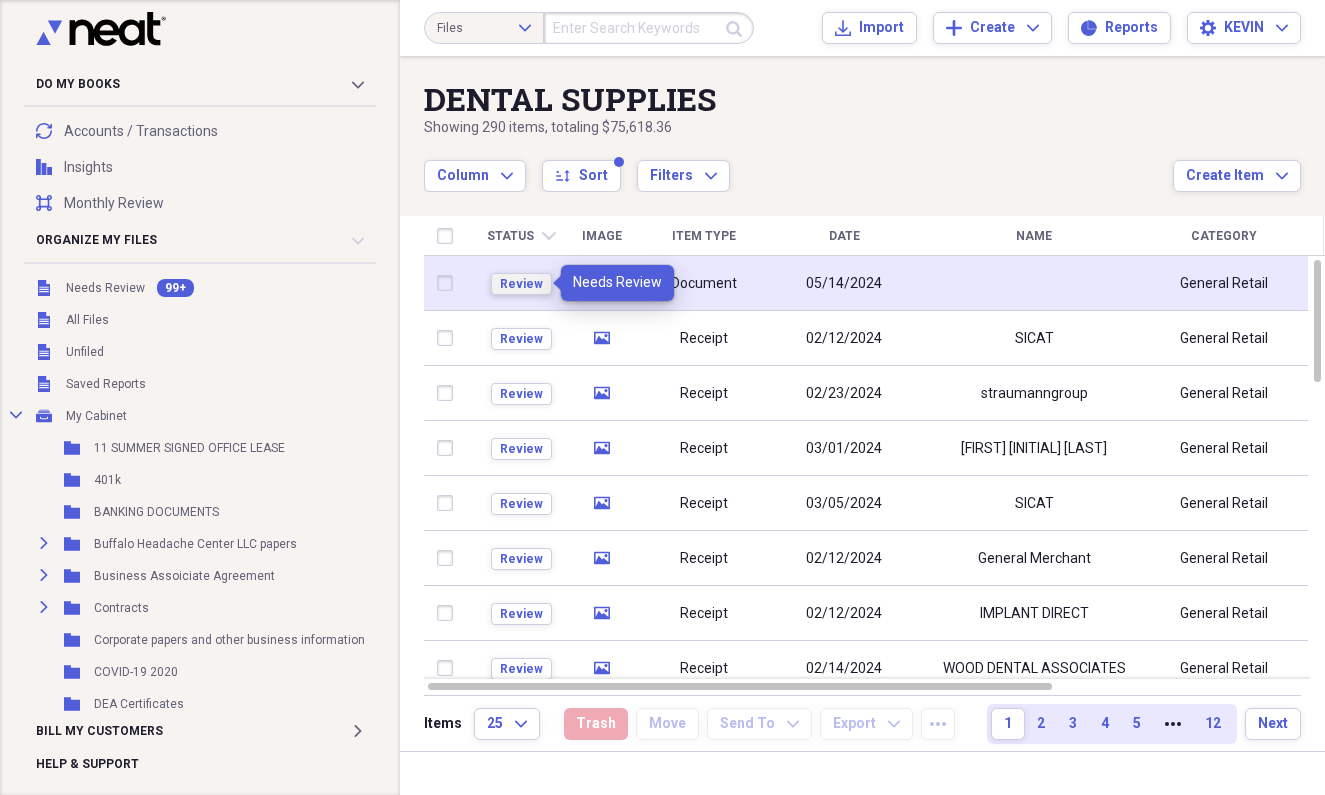 click on "Review" at bounding box center [521, 284] 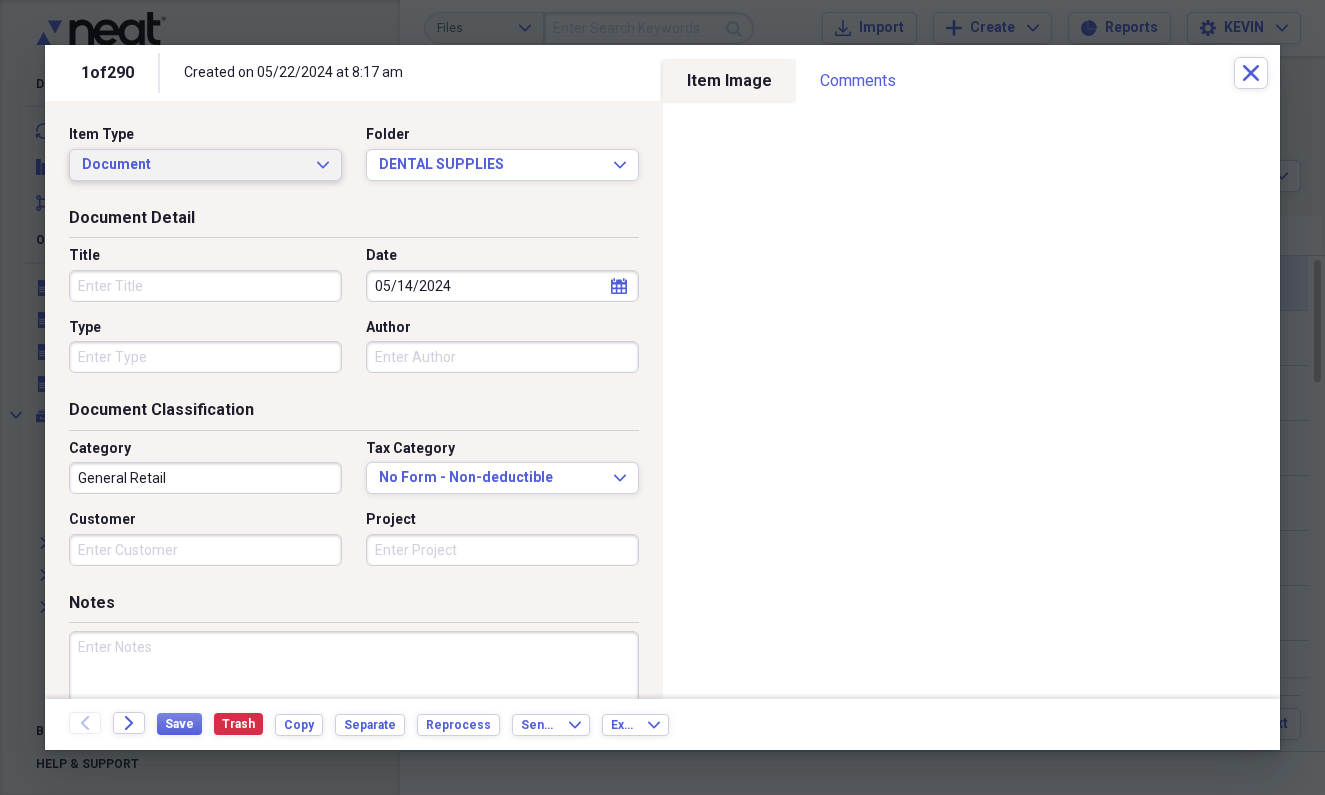 click on "Document Expand" at bounding box center (205, 165) 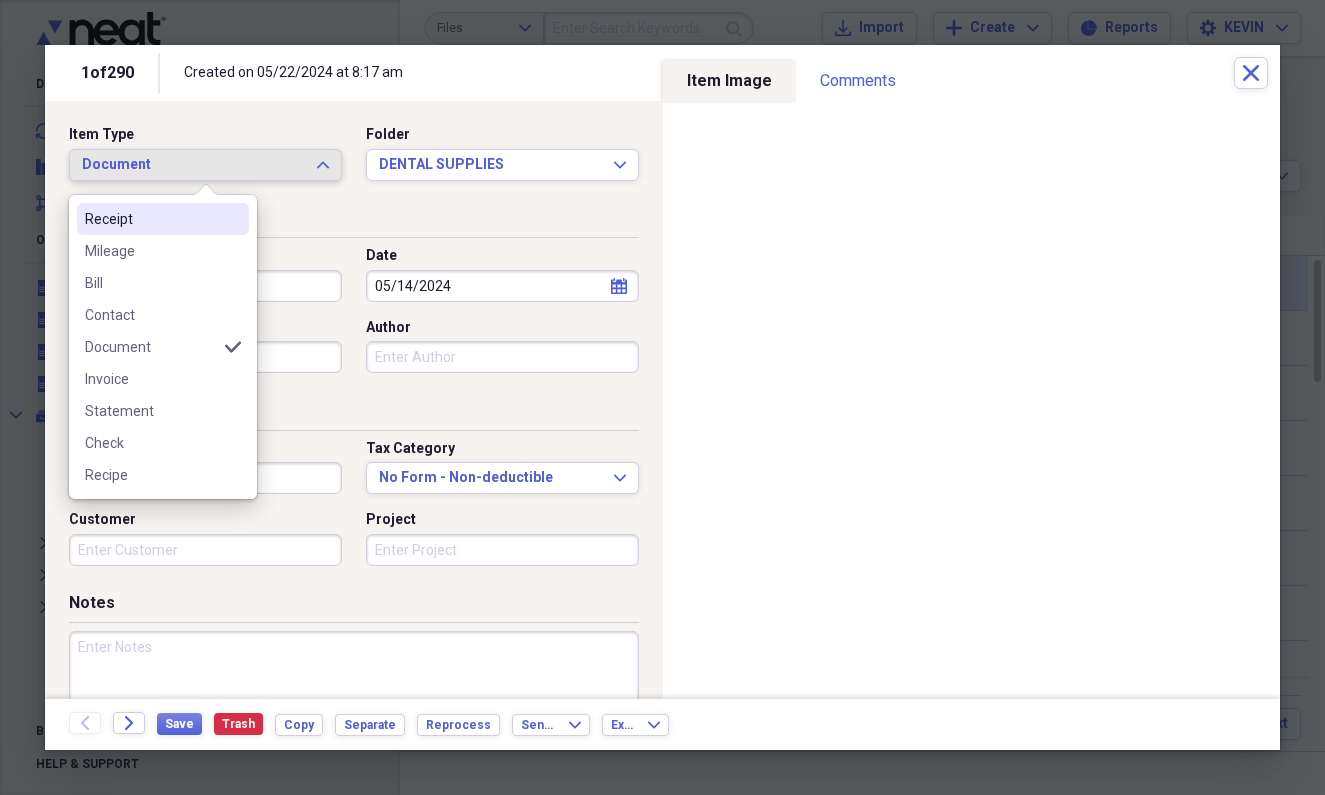 click on "Receipt" at bounding box center (151, 219) 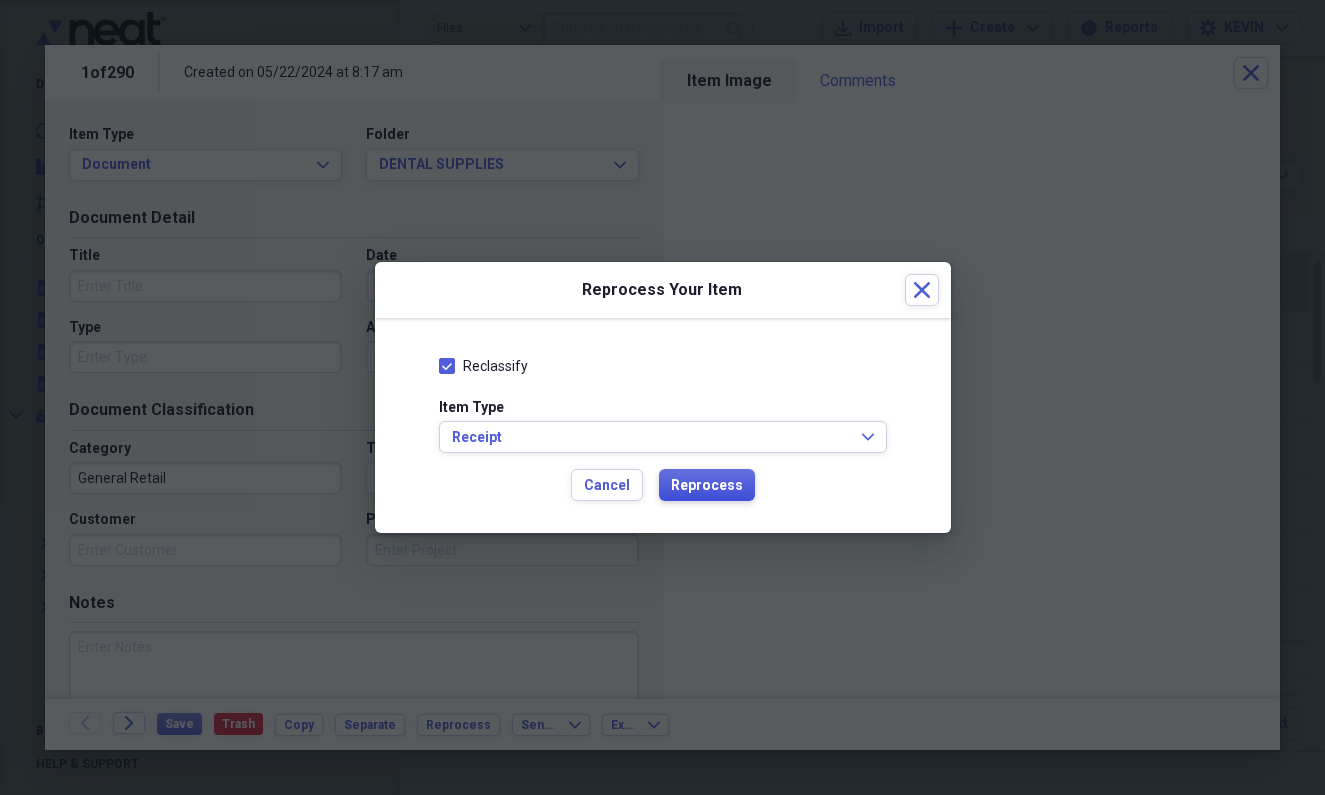 click on "Reprocess" at bounding box center [707, 486] 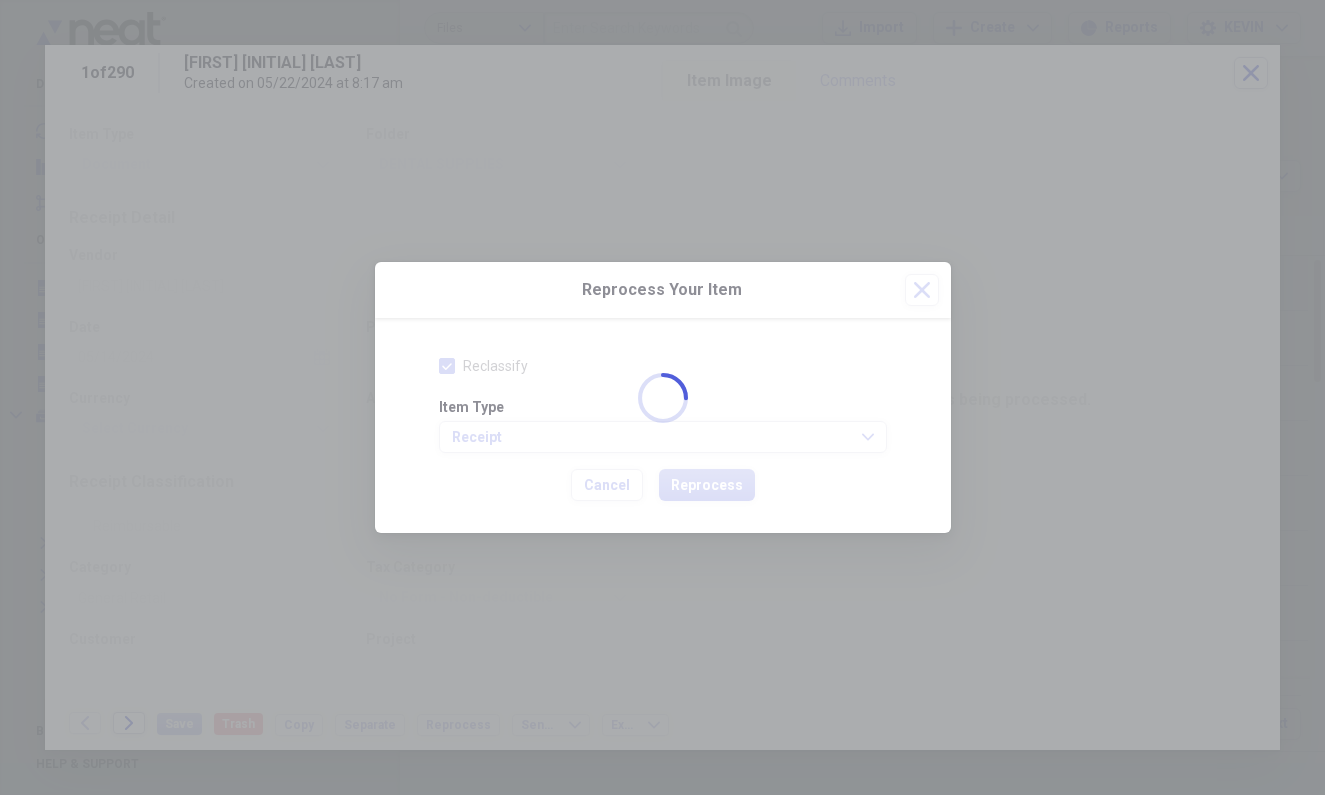type on "325.23" 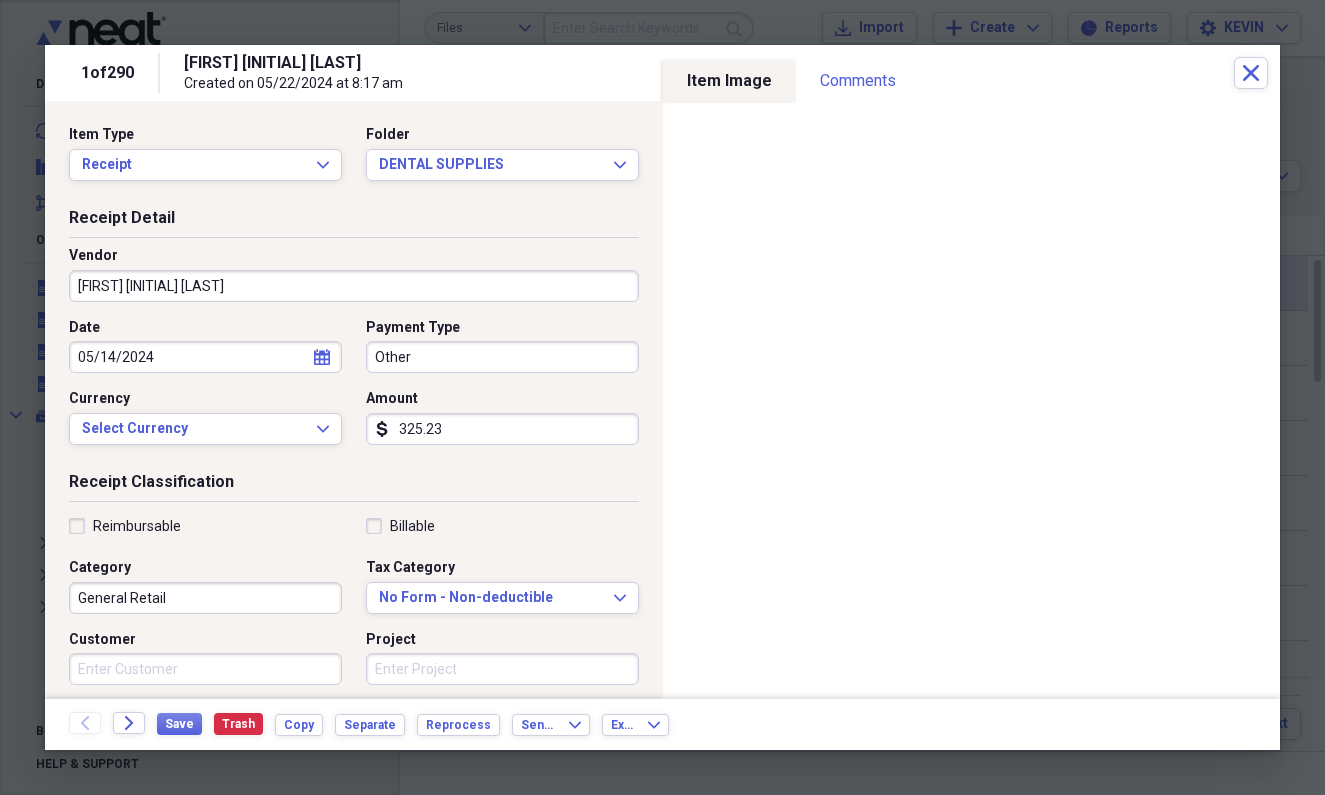 type on "phlebotomy" 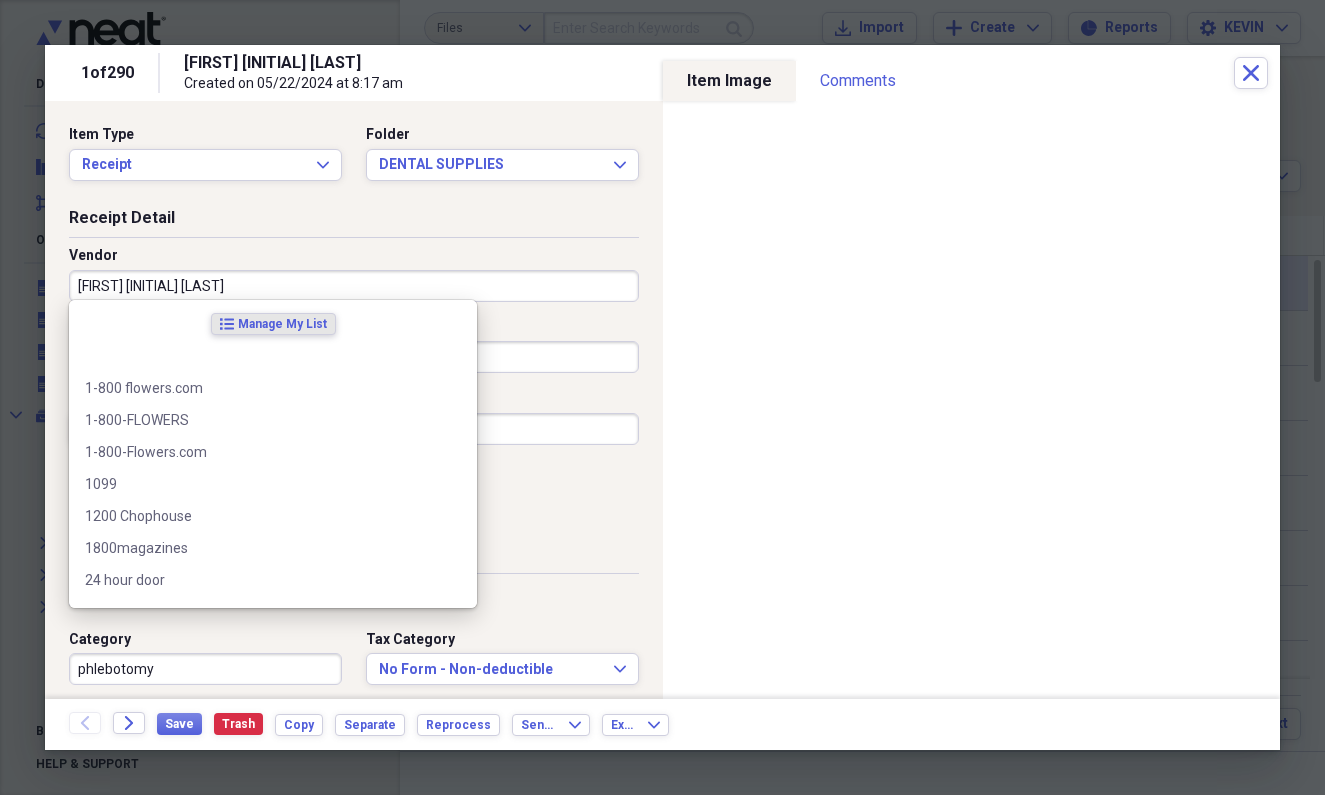 click on "[FIRST] [INITIAL] [LAST]" at bounding box center [354, 286] 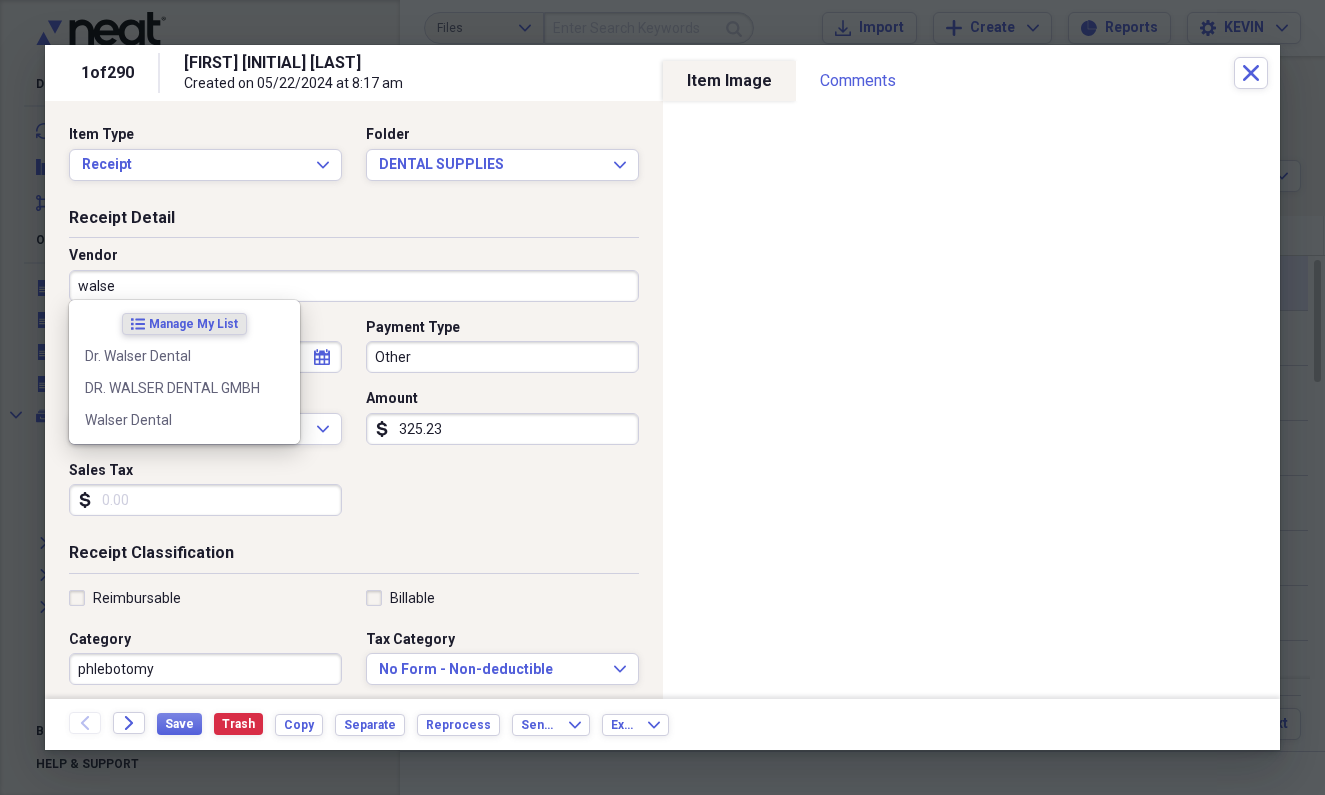 type on "false" 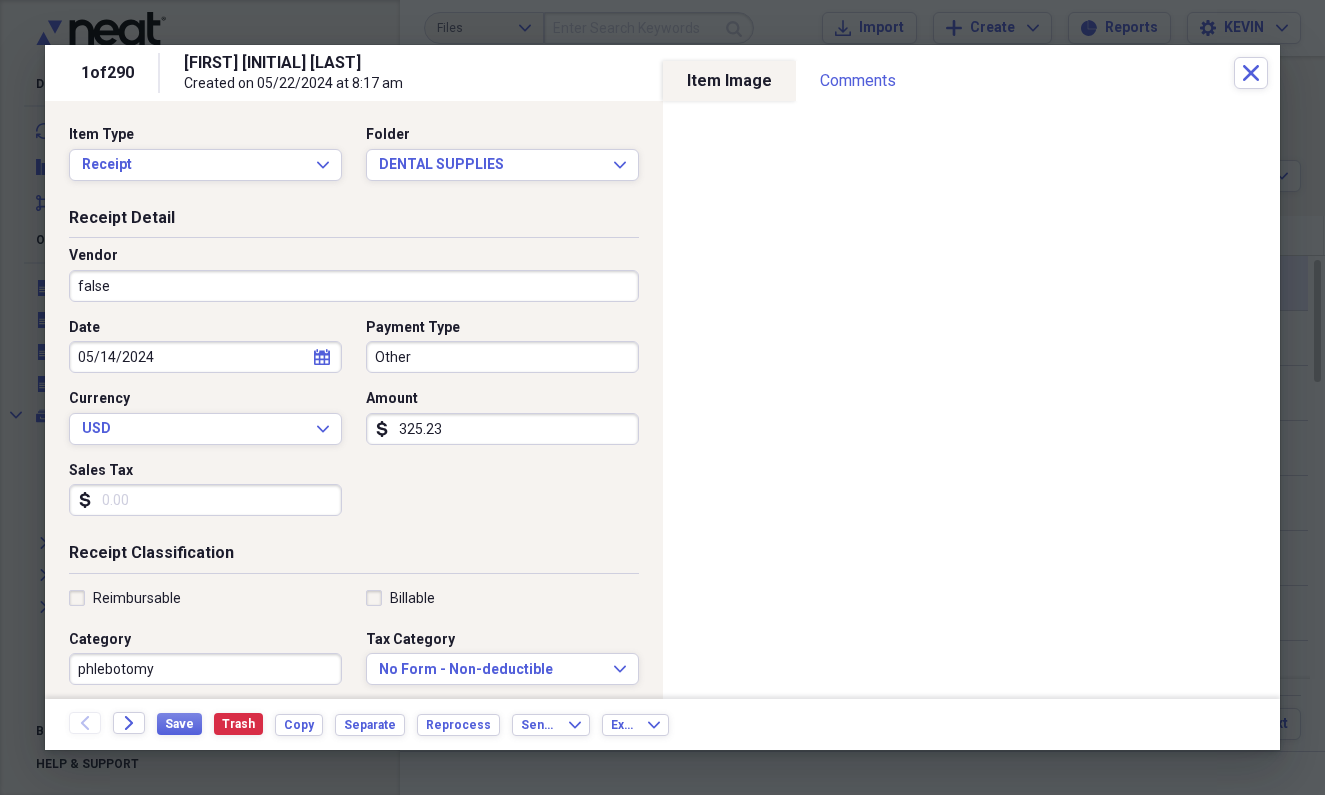 drag, startPoint x: 304, startPoint y: 310, endPoint x: 363, endPoint y: 490, distance: 189.4228 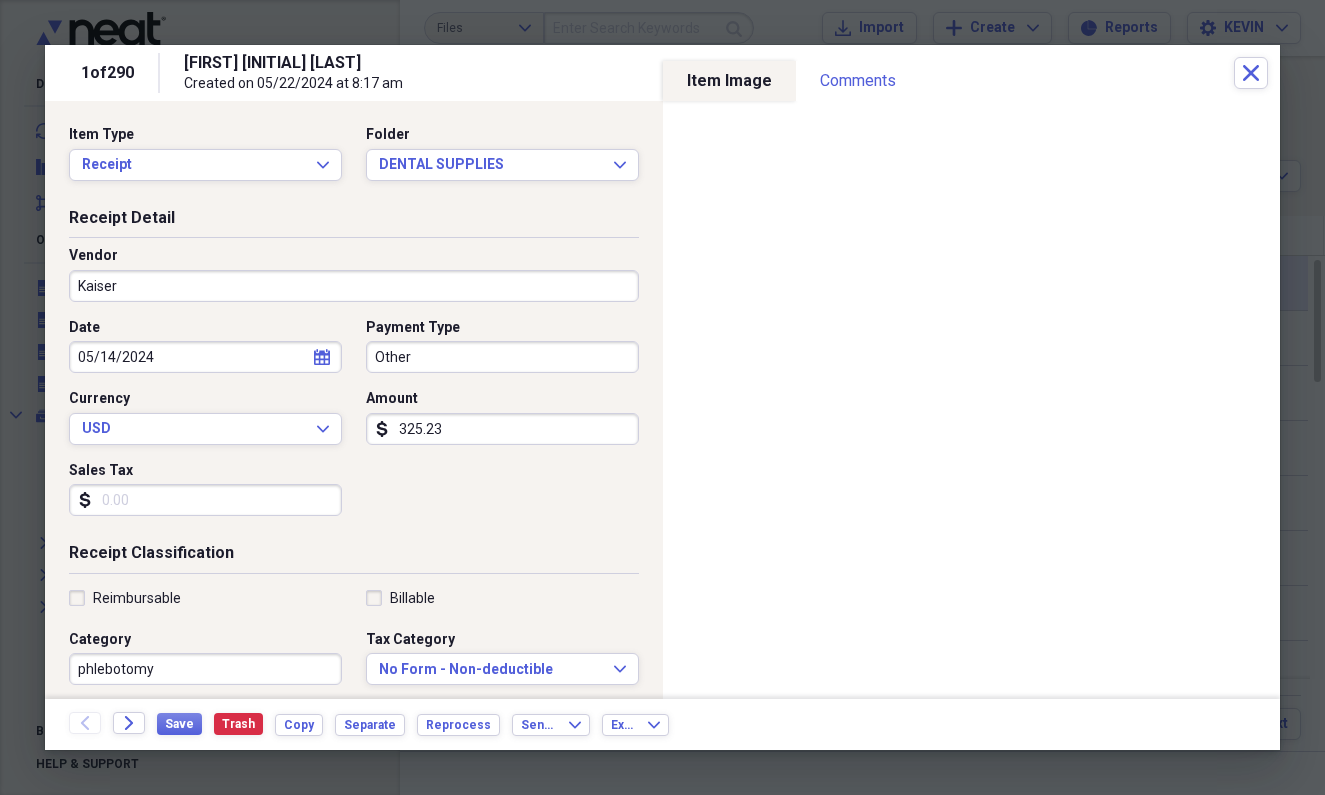 drag, startPoint x: 244, startPoint y: 391, endPoint x: 204, endPoint y: 290, distance: 108.63241 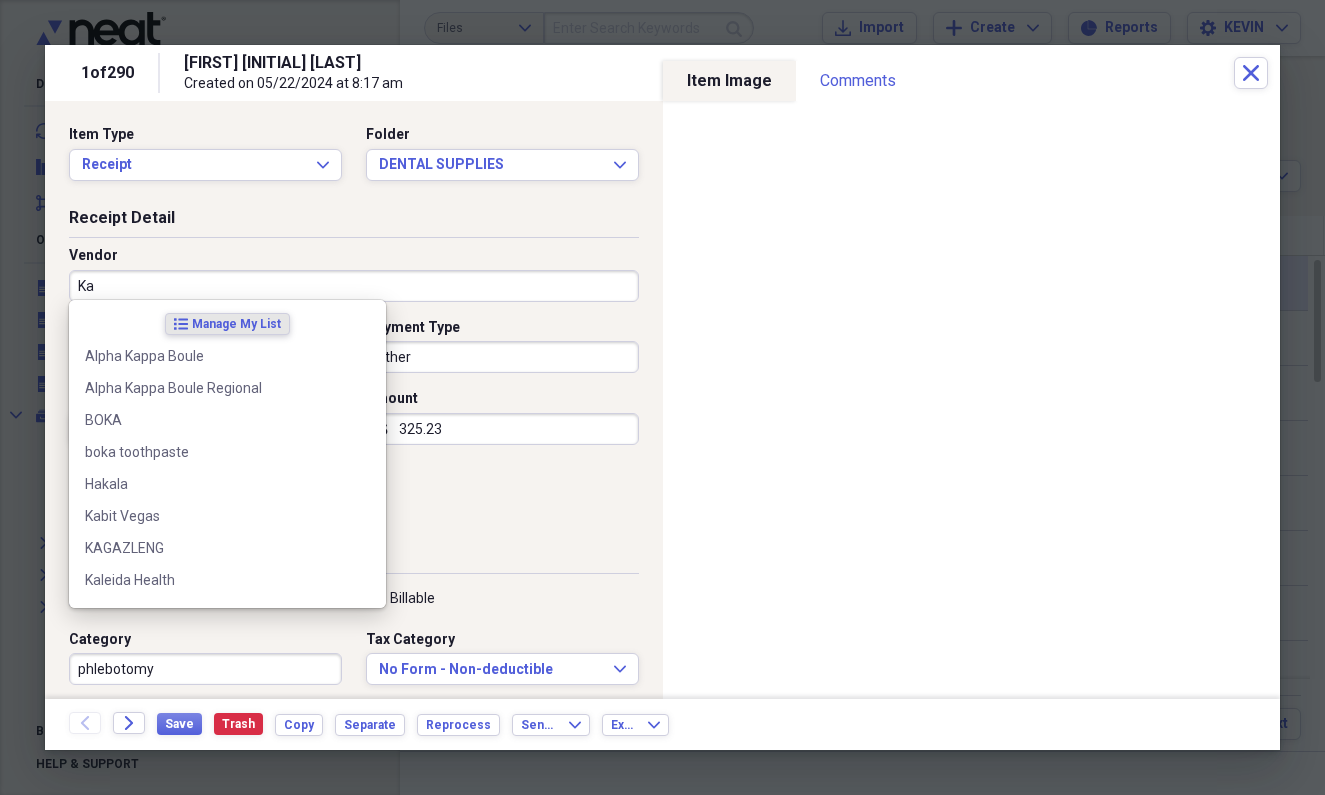 type on "K" 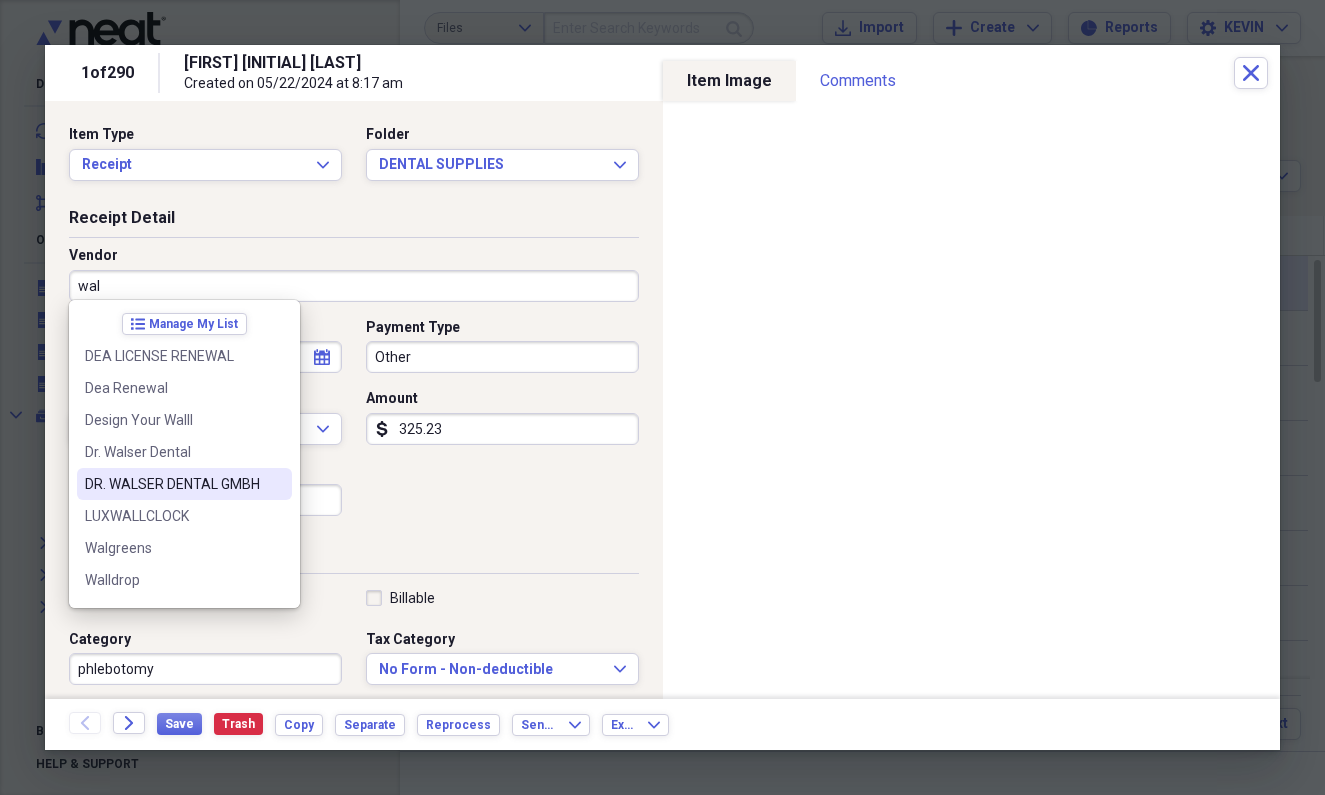 click on "DR. WALSER DENTAL GMBH" at bounding box center [172, 484] 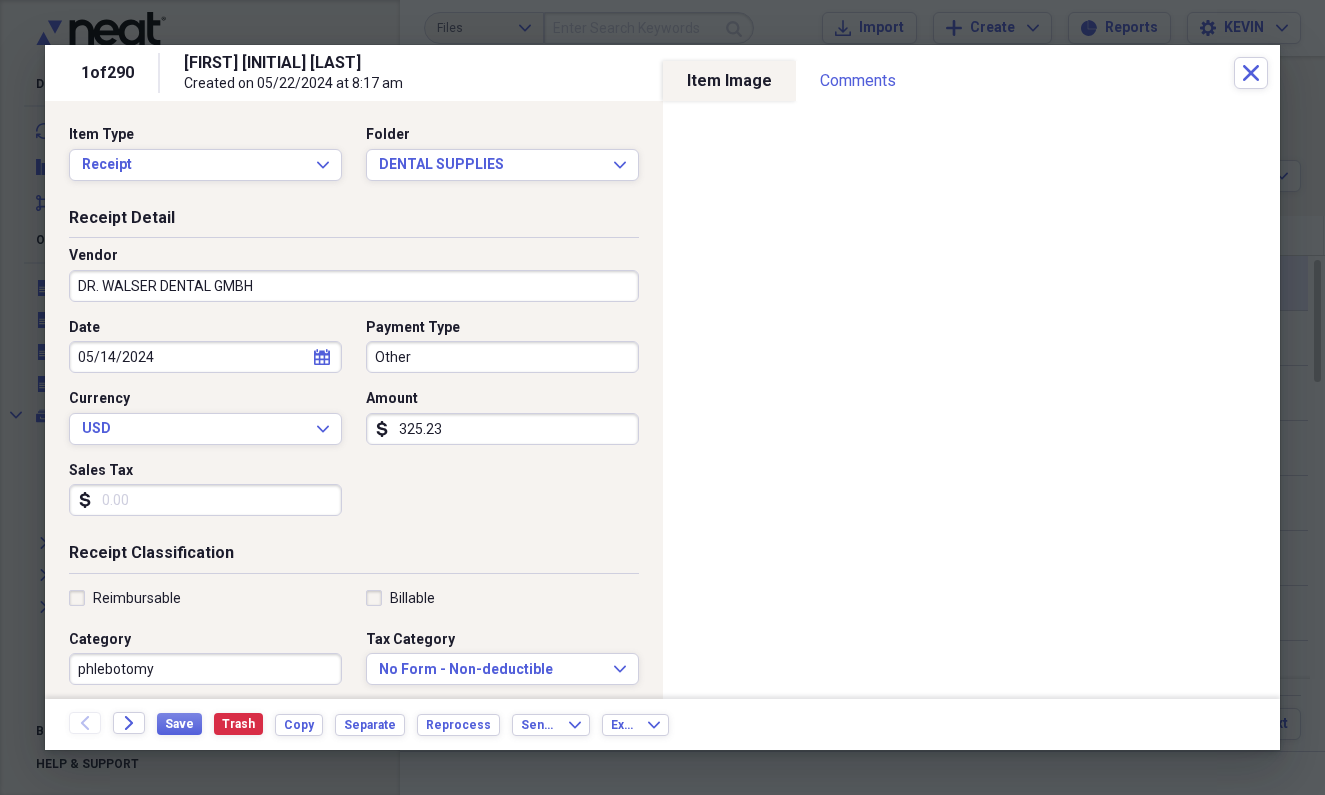 type on "Dental Supplies" 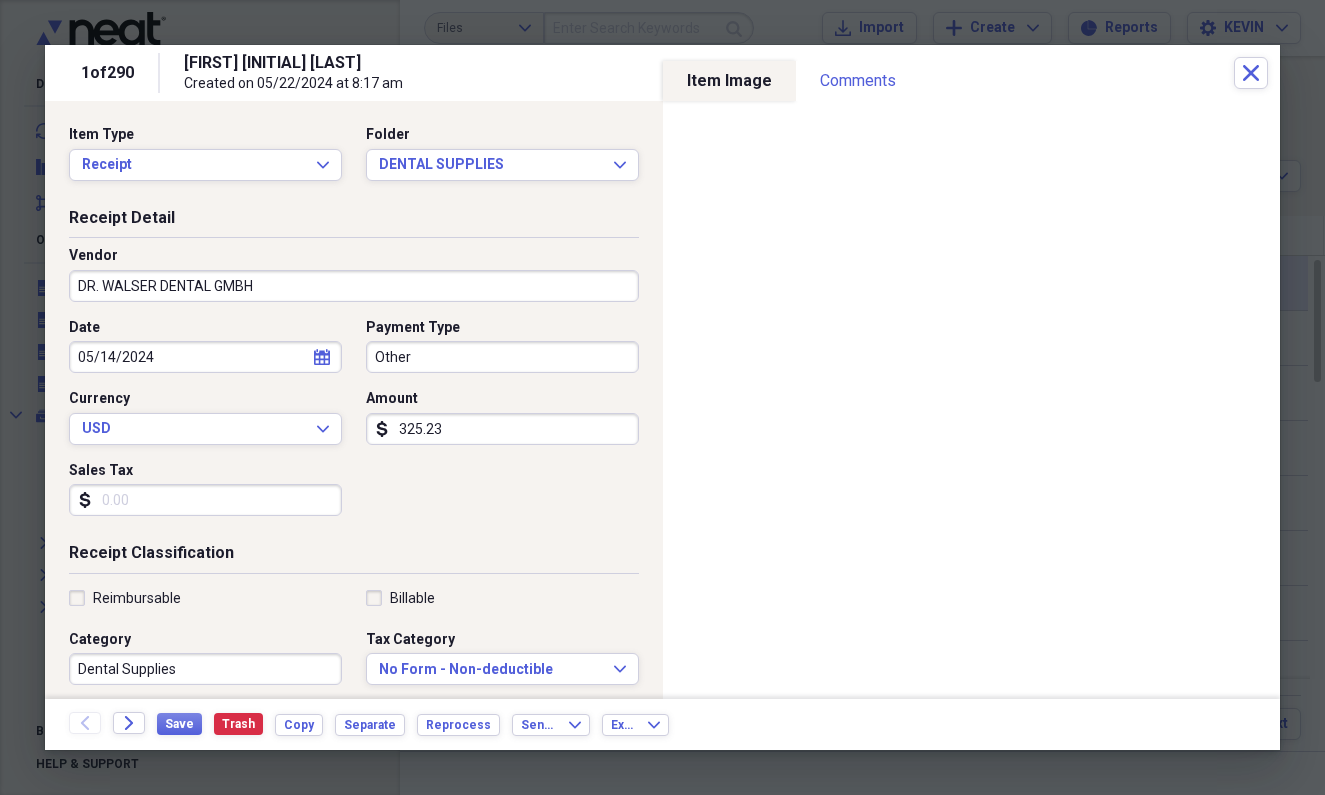 click on "325.23" at bounding box center (502, 429) 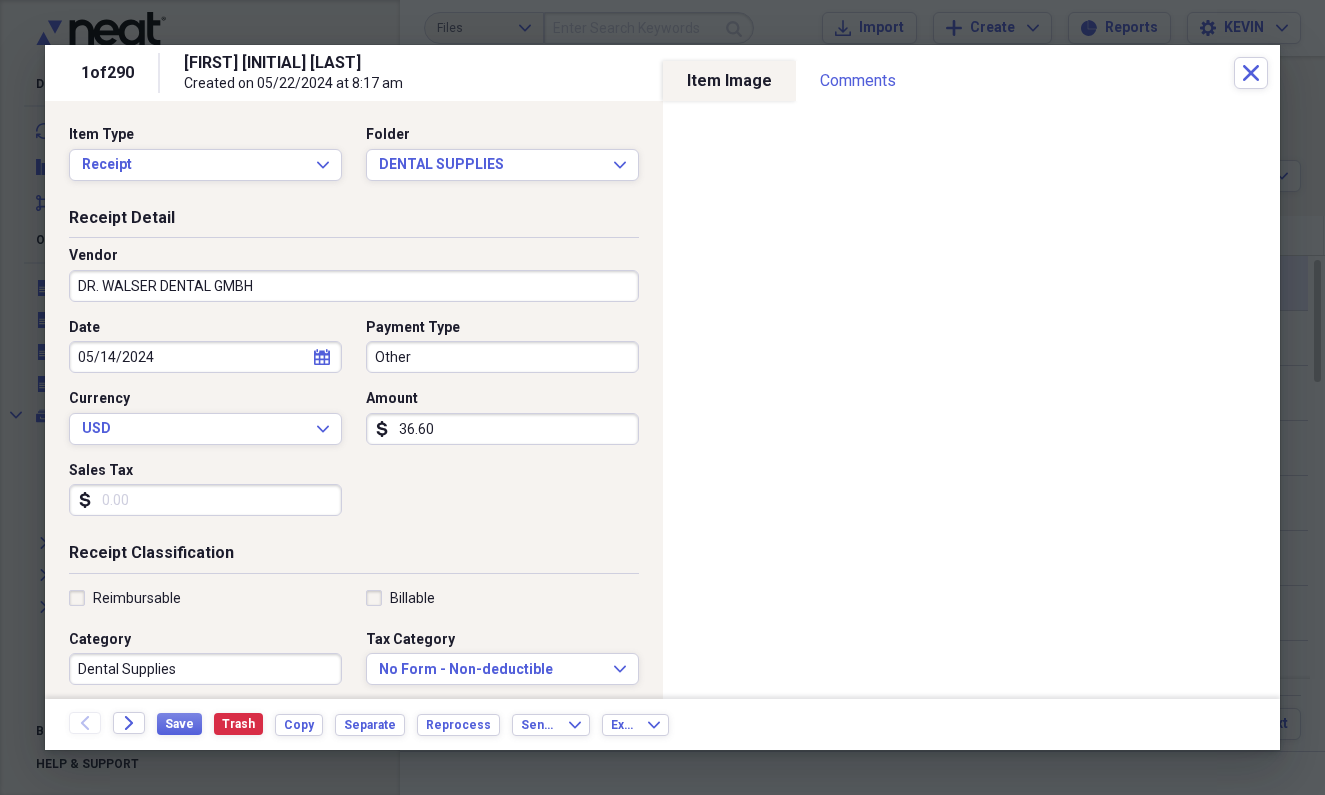 type on "366.09" 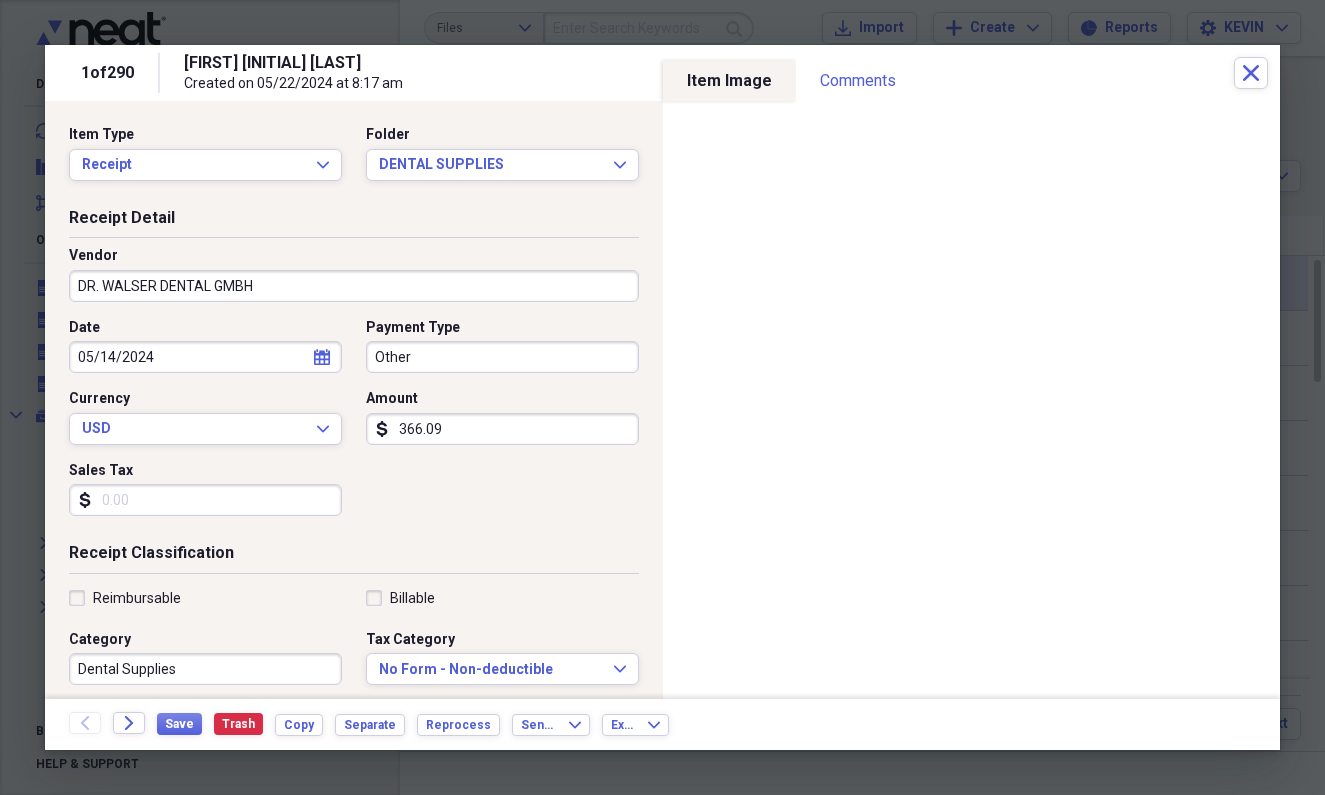 drag, startPoint x: 193, startPoint y: 722, endPoint x: 155, endPoint y: 715, distance: 38.63936 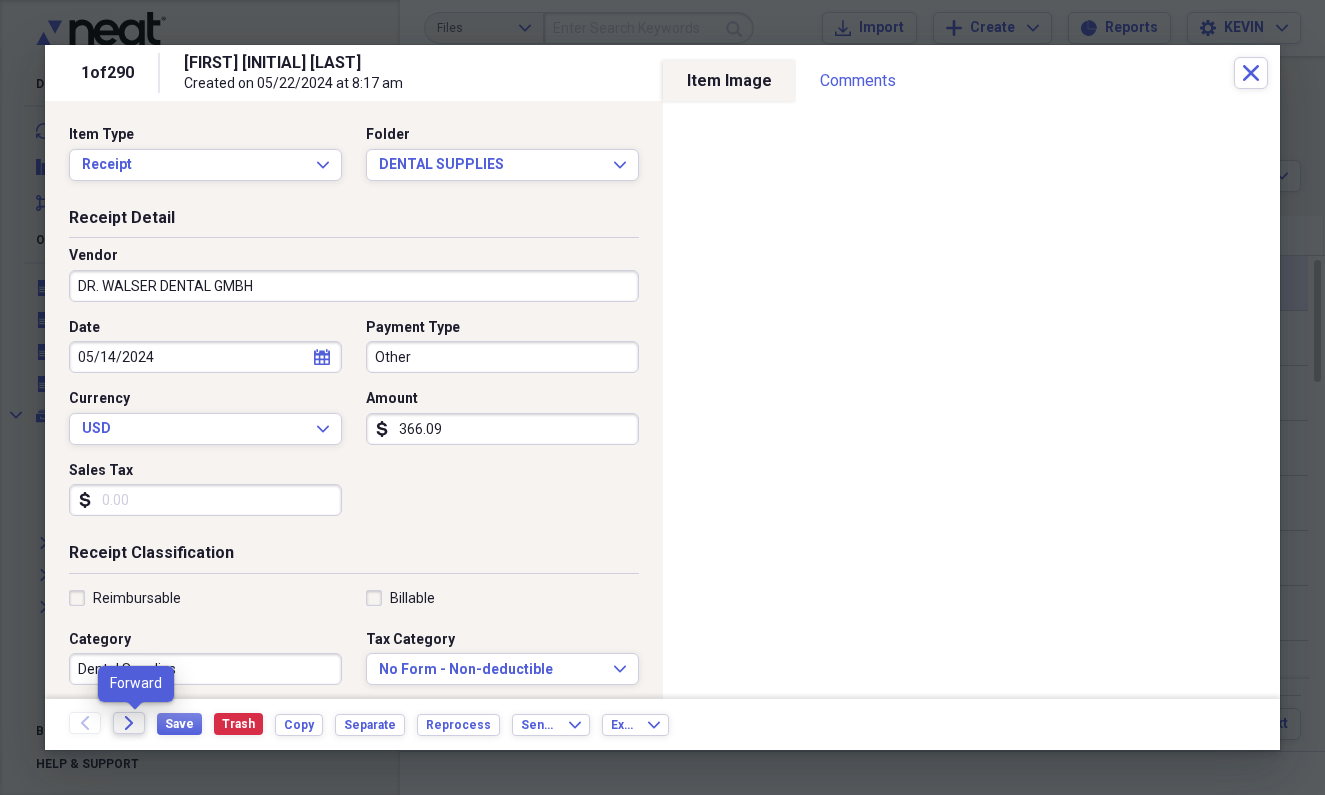 click on "Forward" at bounding box center [129, 723] 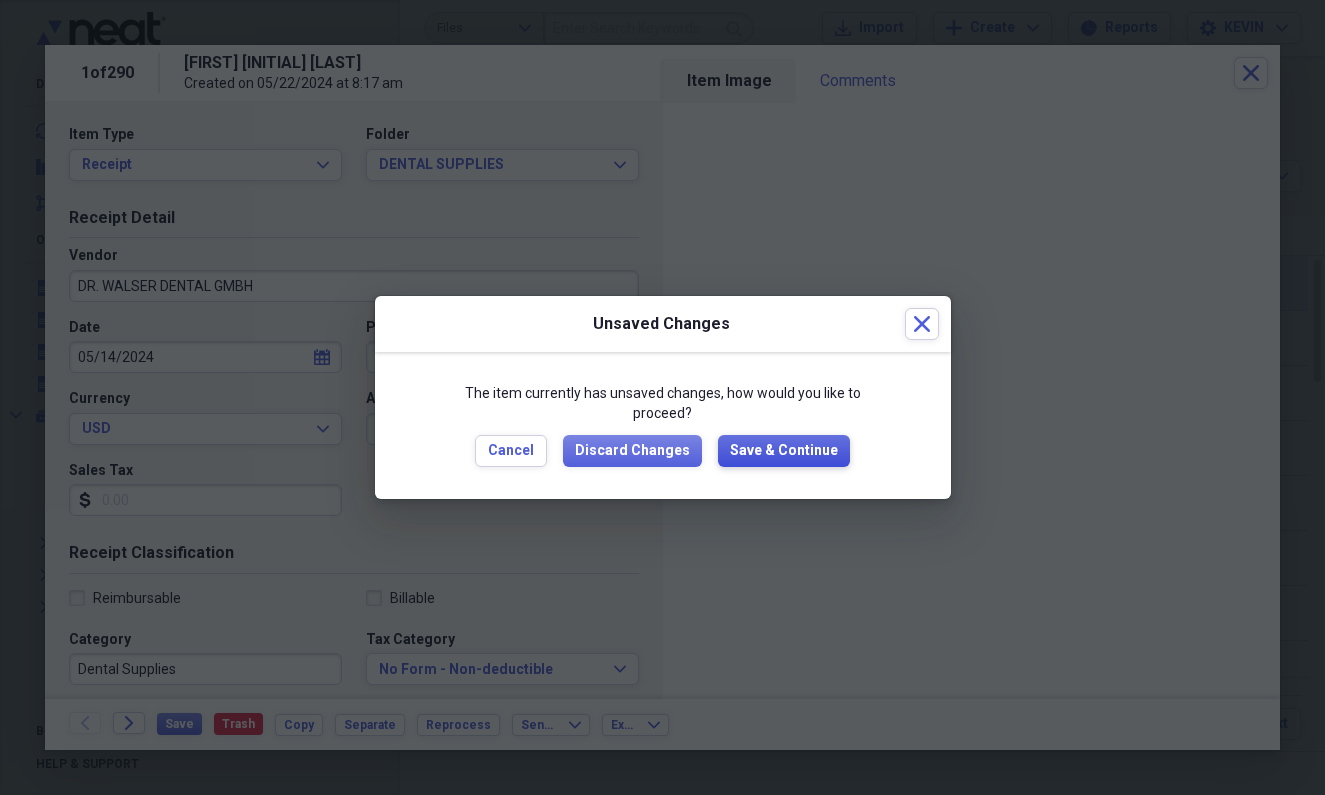 click on "Save & Continue" at bounding box center [784, 451] 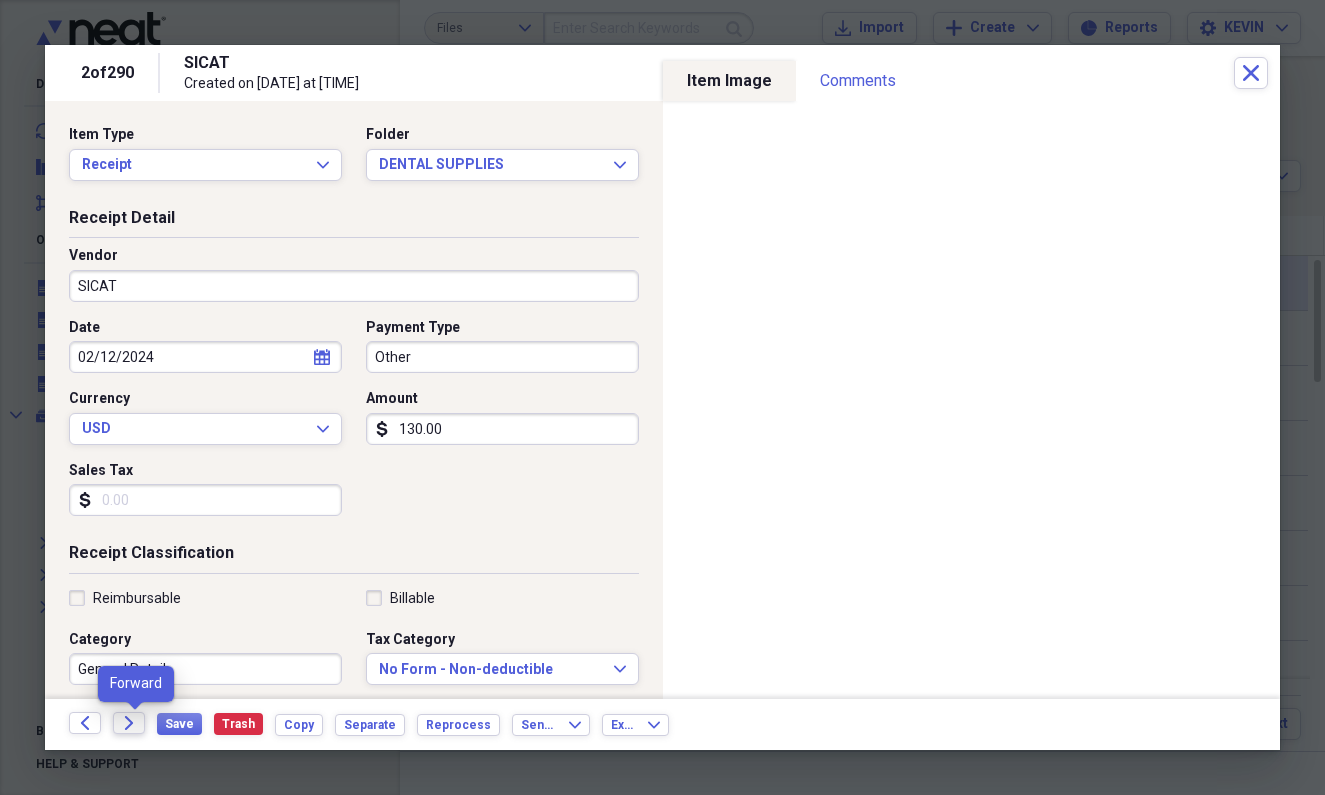 click on "Forward" 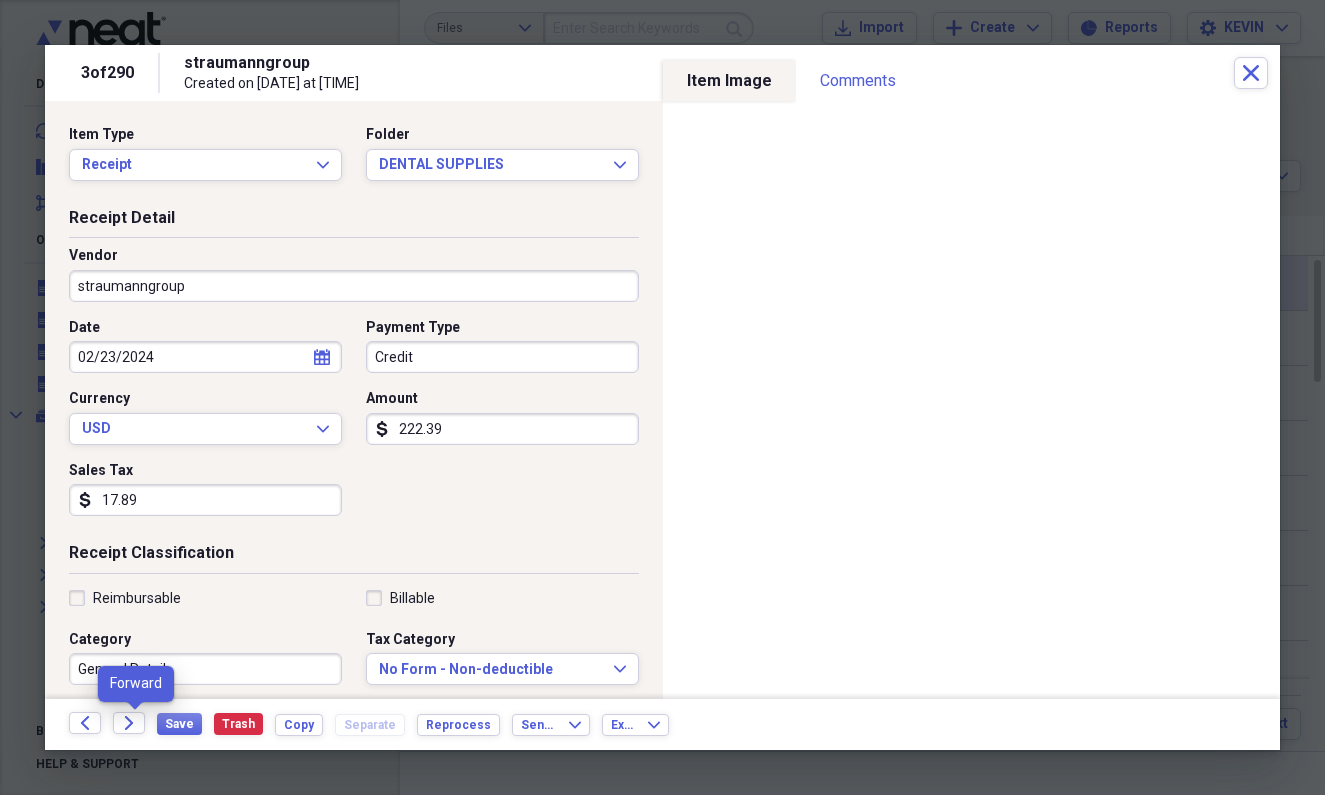 click on "Forward" 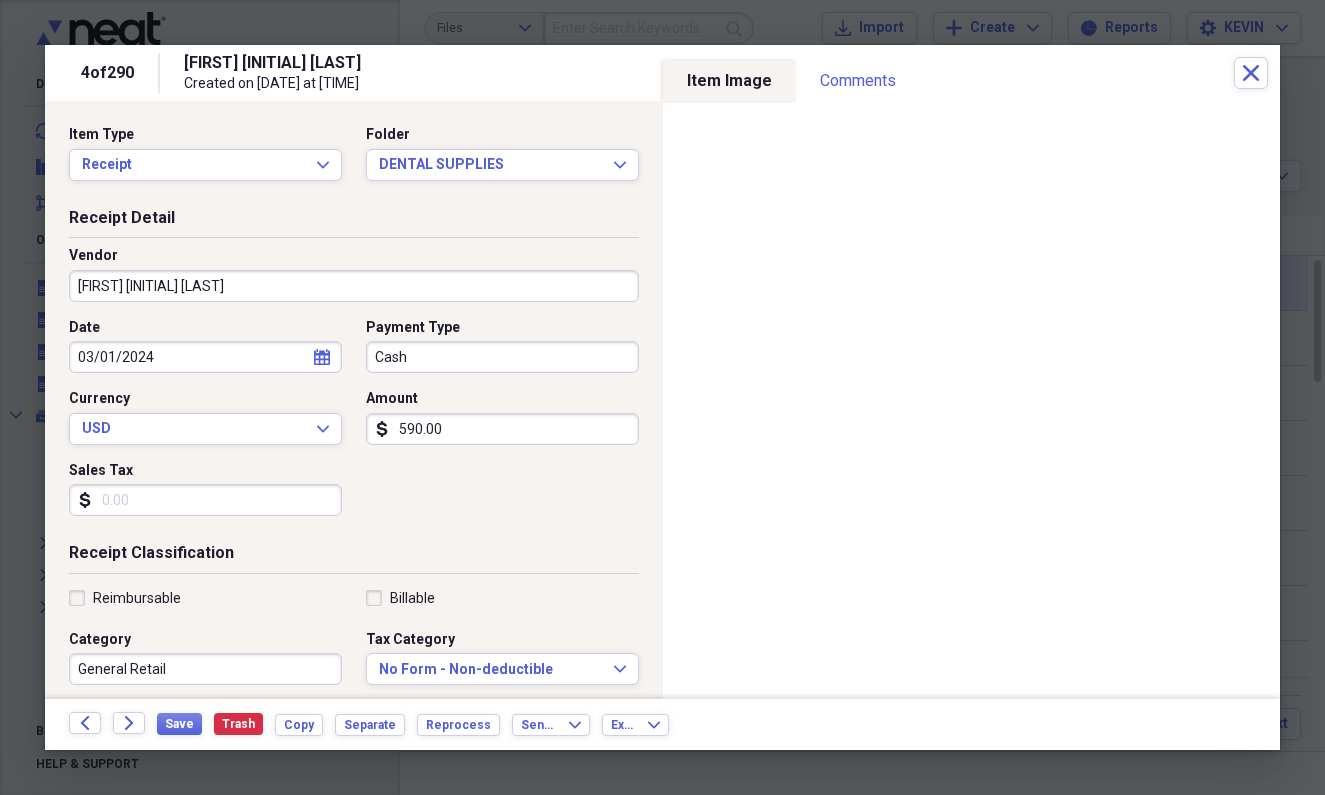 click on "[FIRST] [INITIAL] [LAST]" at bounding box center (354, 286) 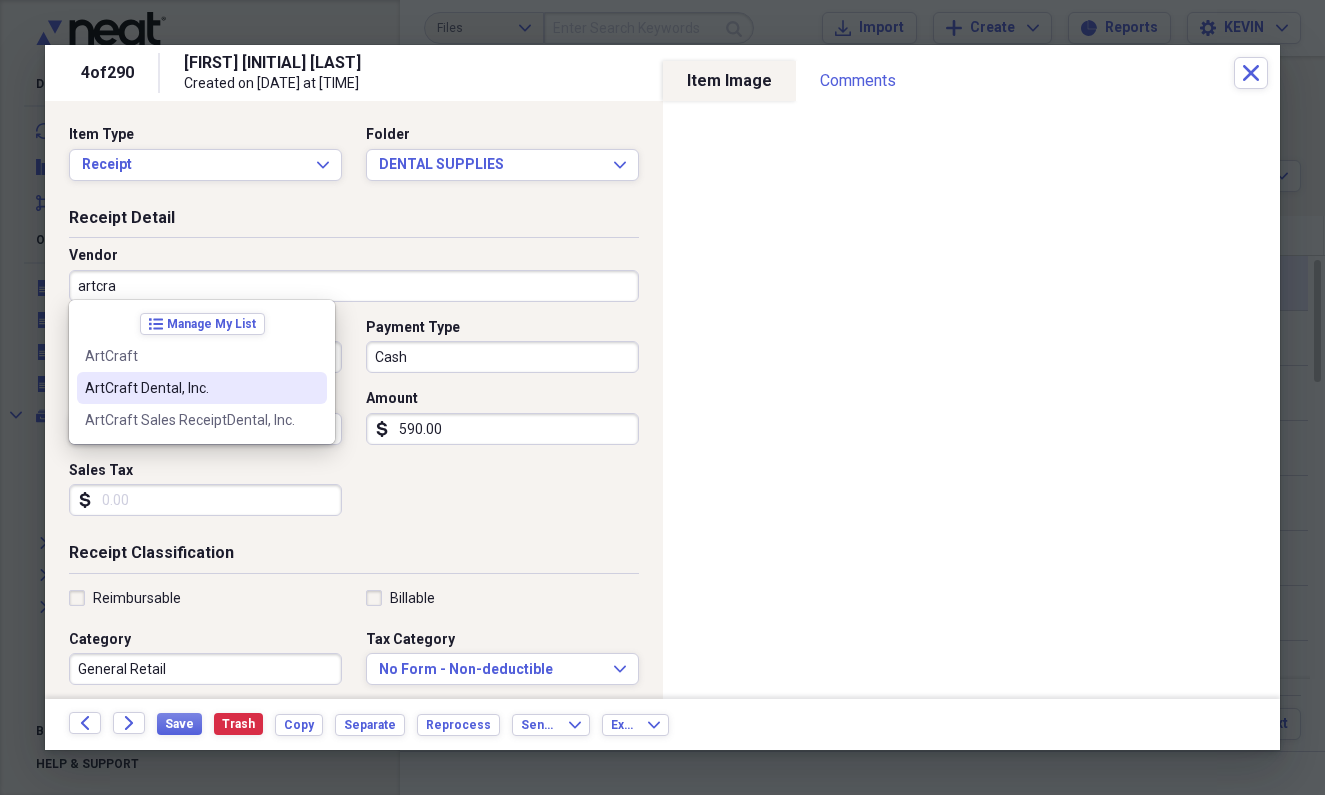 click on "ArtCraft Dental, Inc." at bounding box center [190, 388] 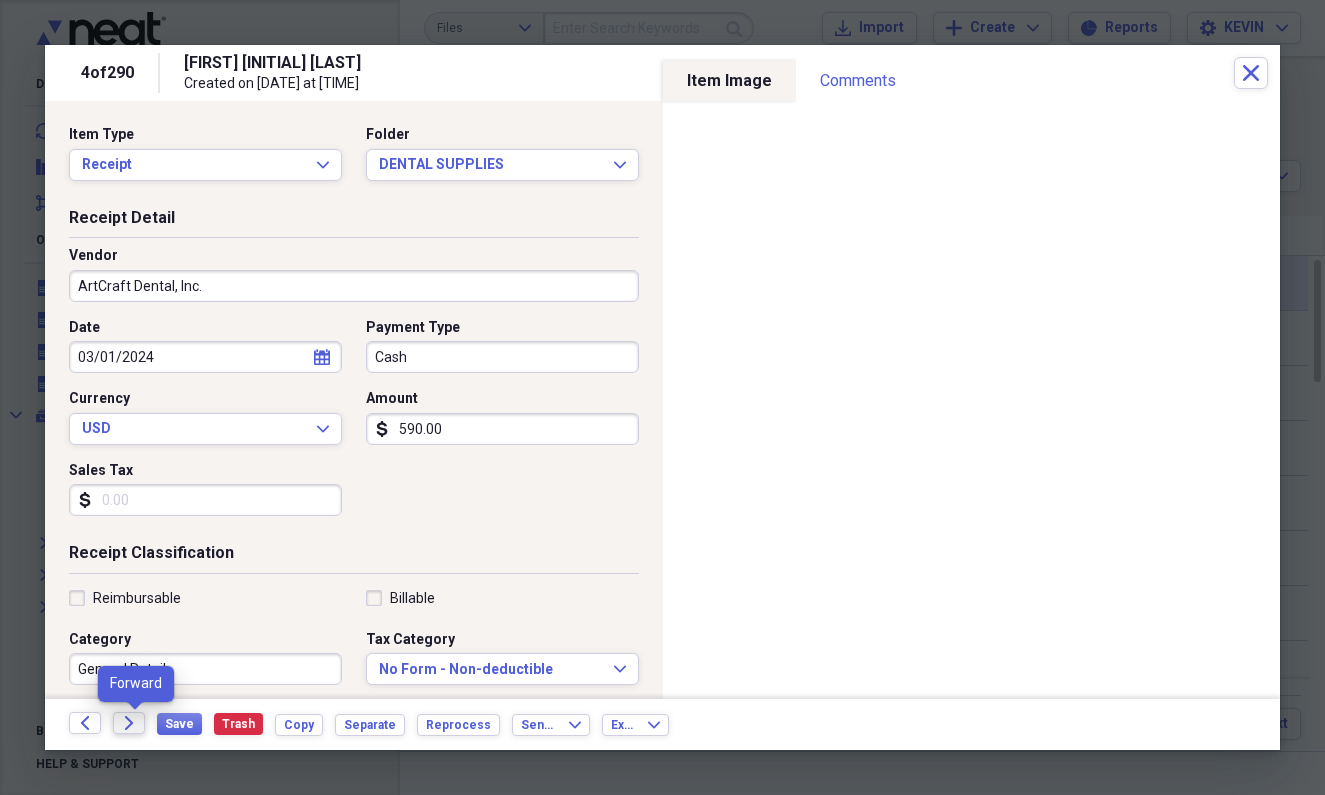 click on "Forward" 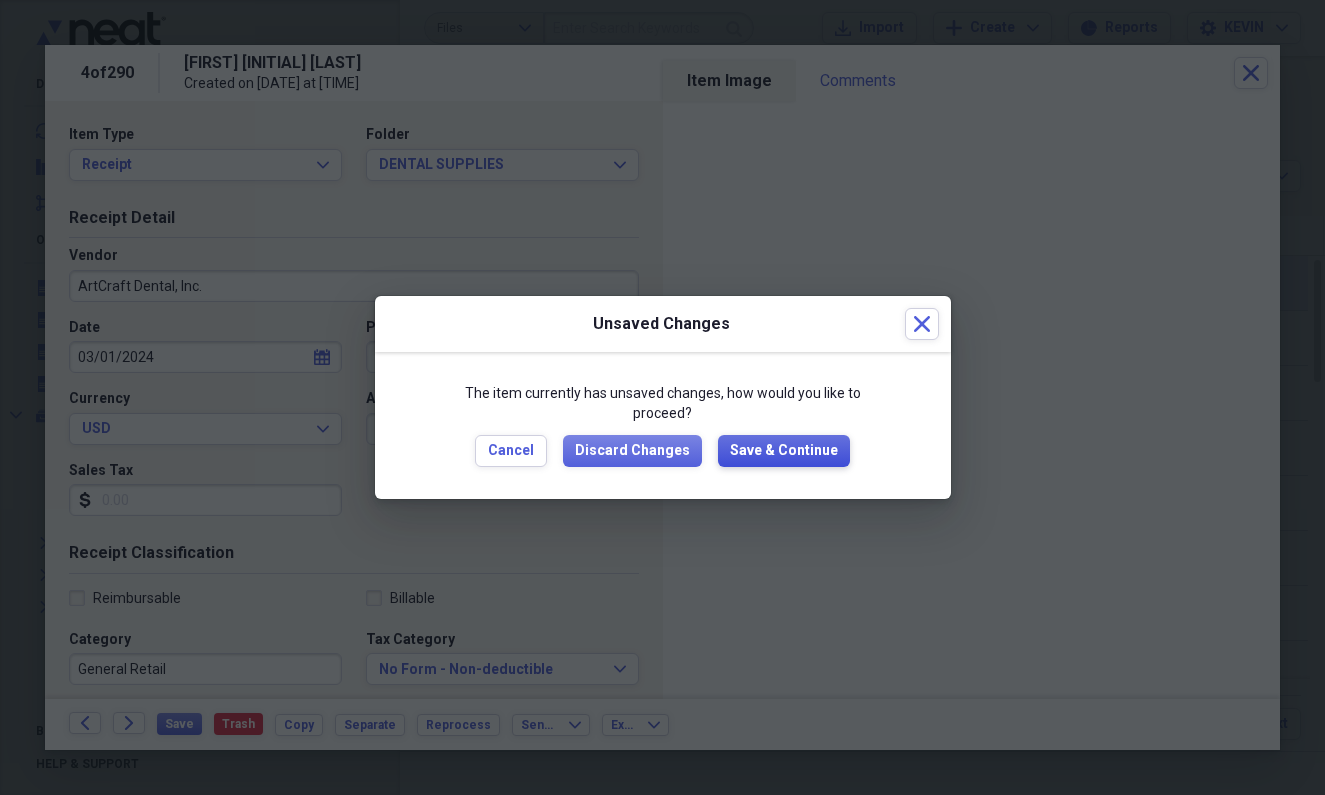 click on "Save & Continue" at bounding box center [784, 451] 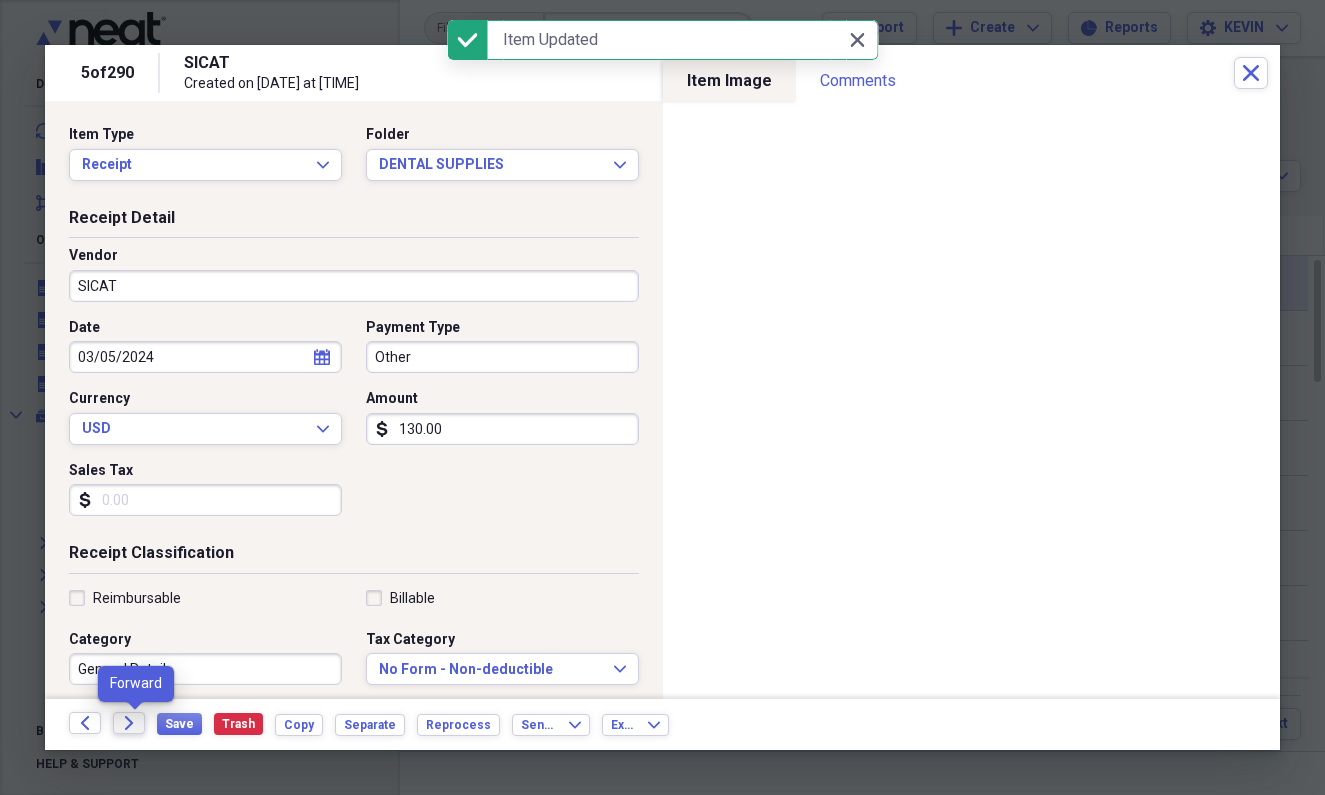 click on "Forward" at bounding box center [129, 723] 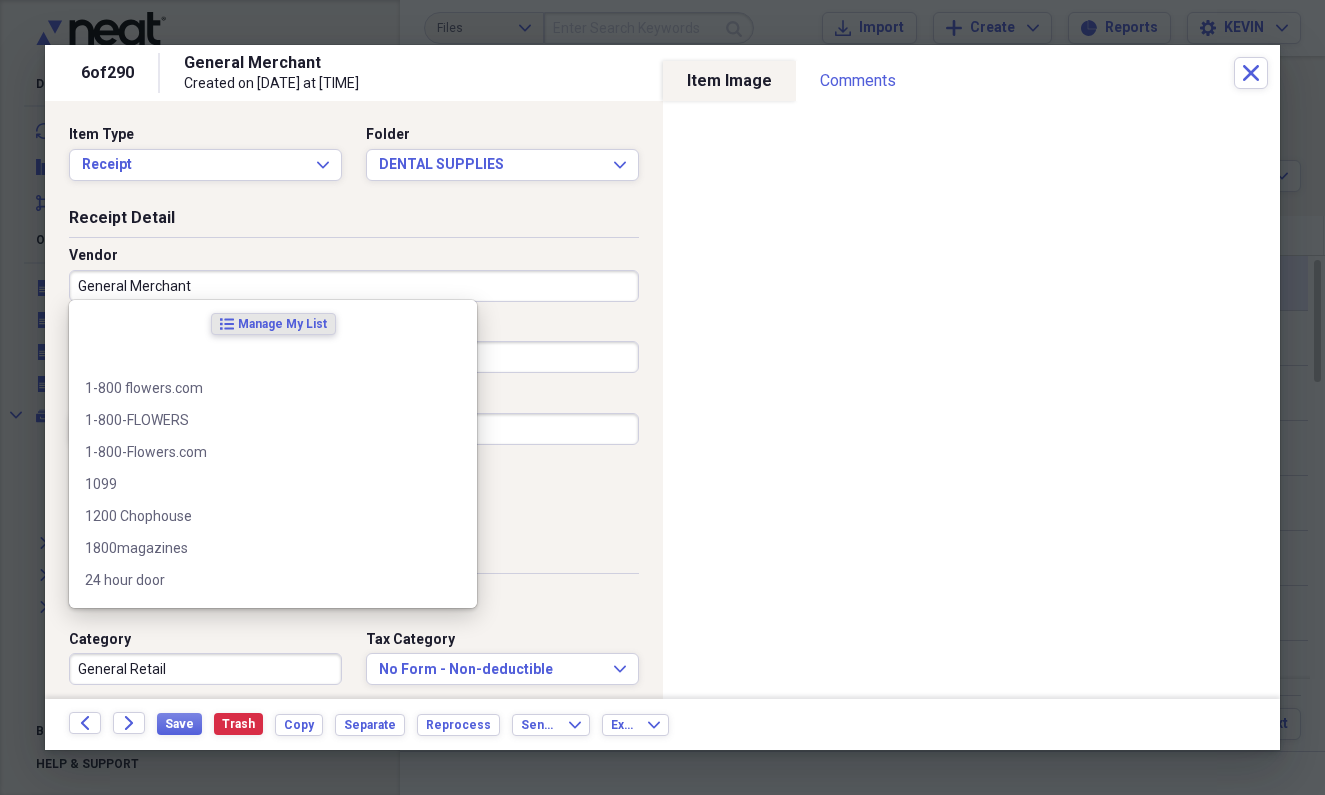 click on "General Merchant" at bounding box center (354, 286) 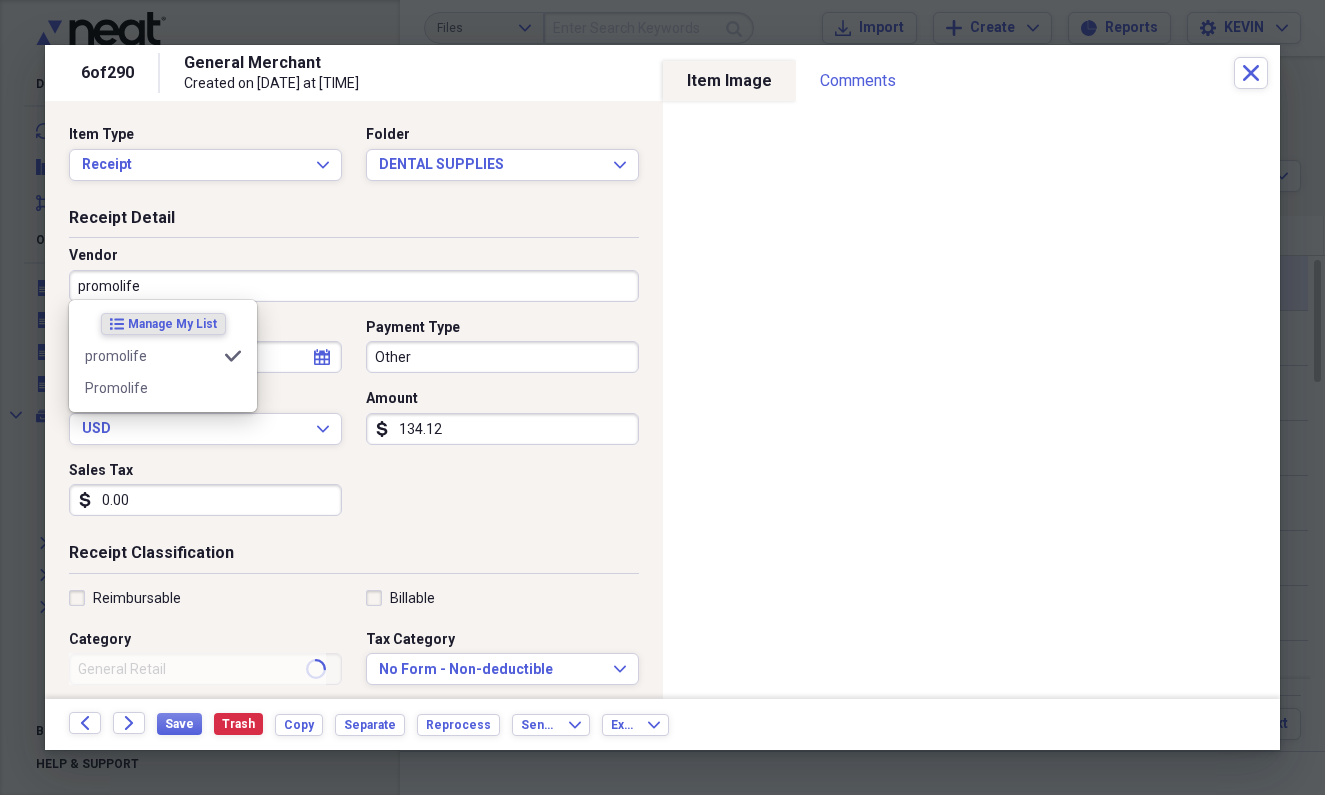 type on "Promolife" 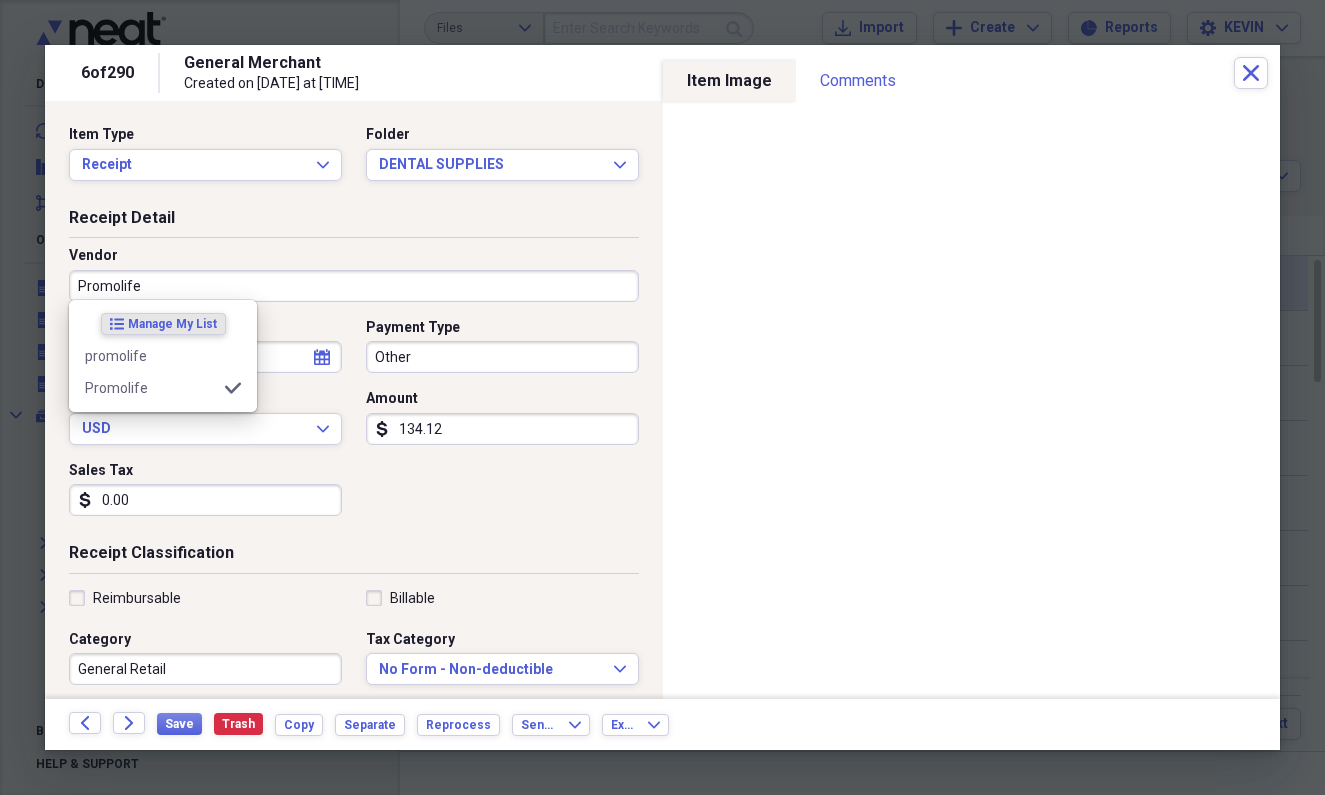 type on "Dental Supplies" 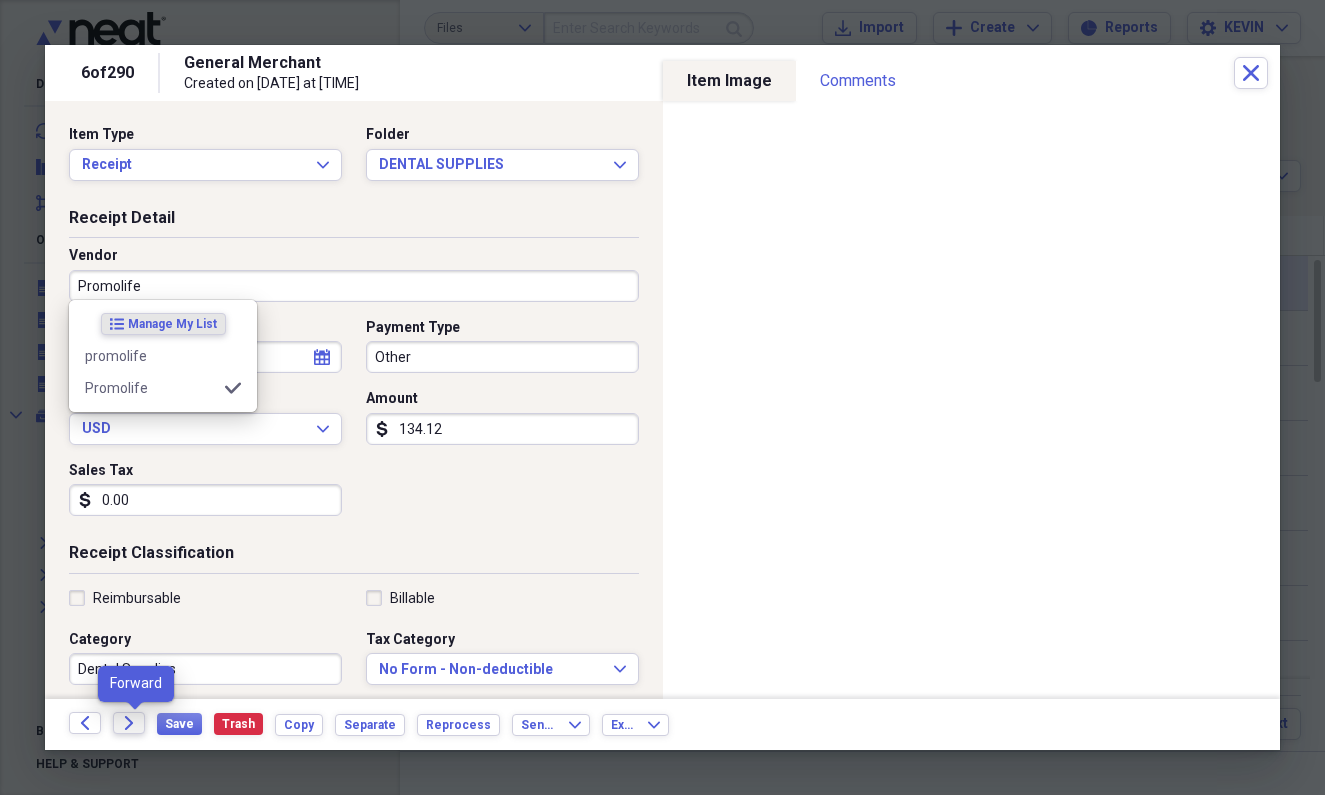 type on "Promolife" 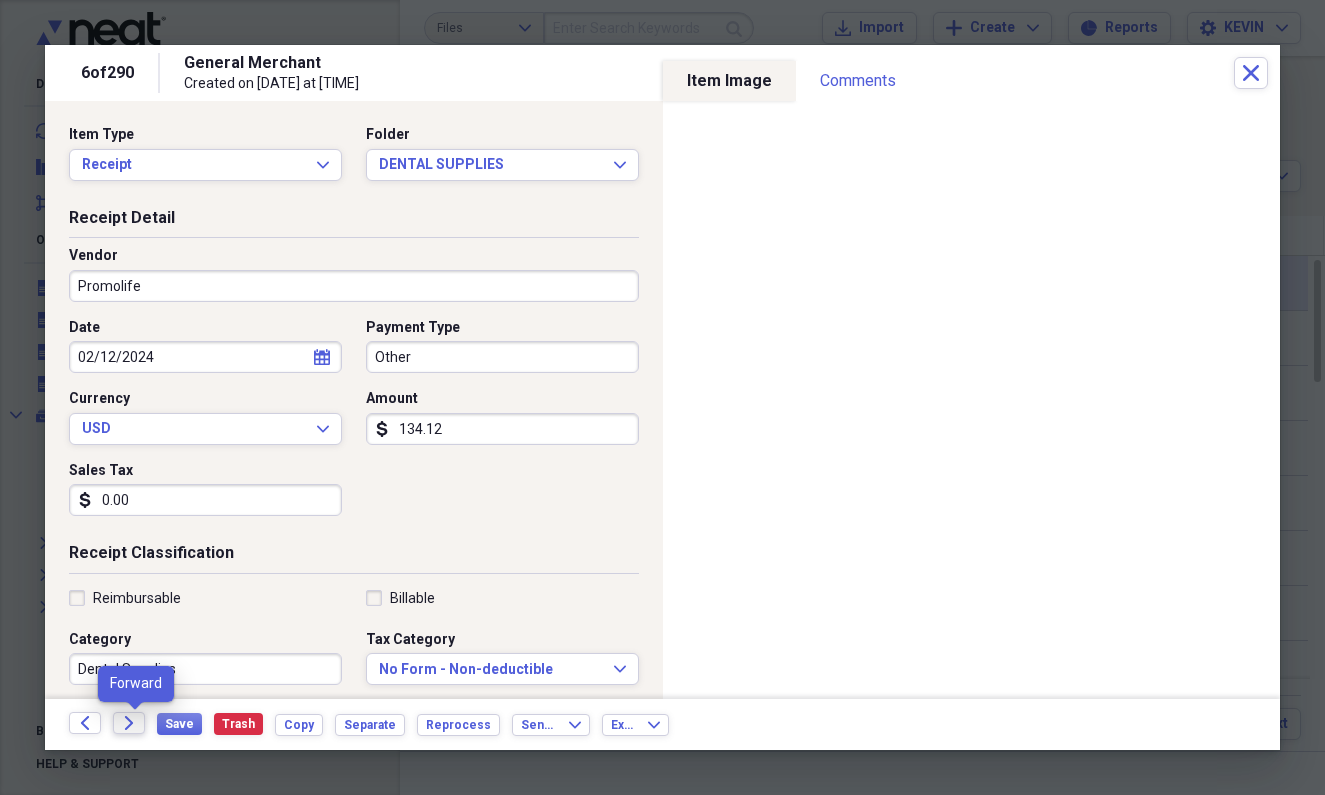 click on "Forward" 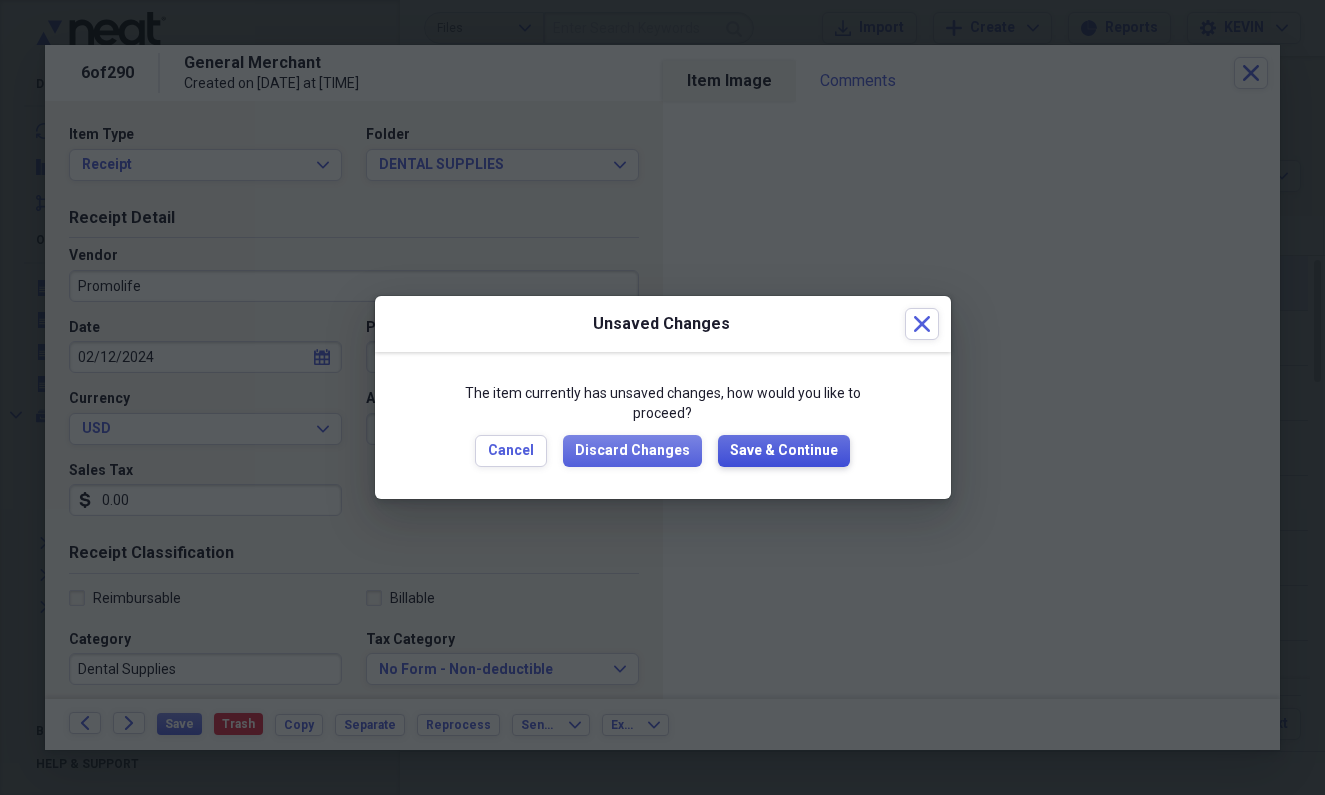 click on "Save & Continue" at bounding box center (784, 451) 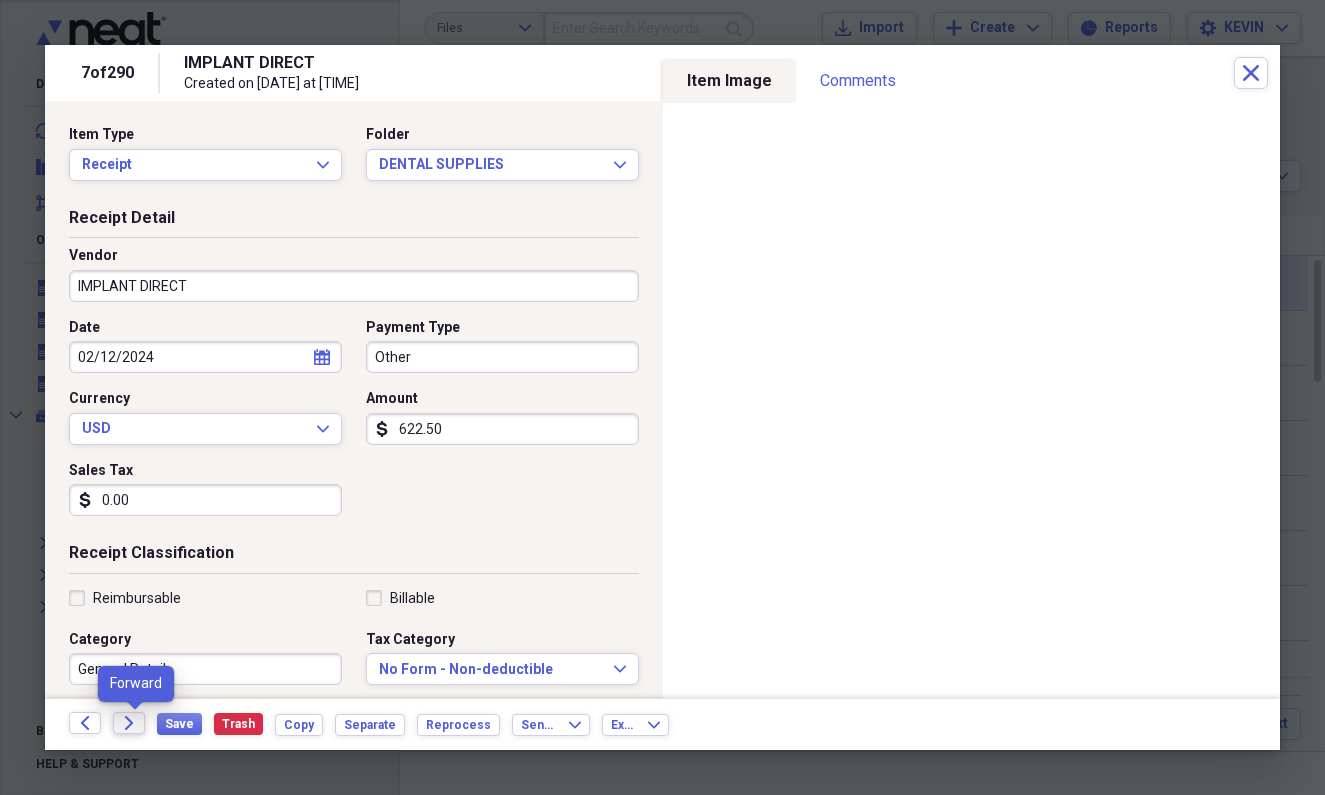 click on "Forward" 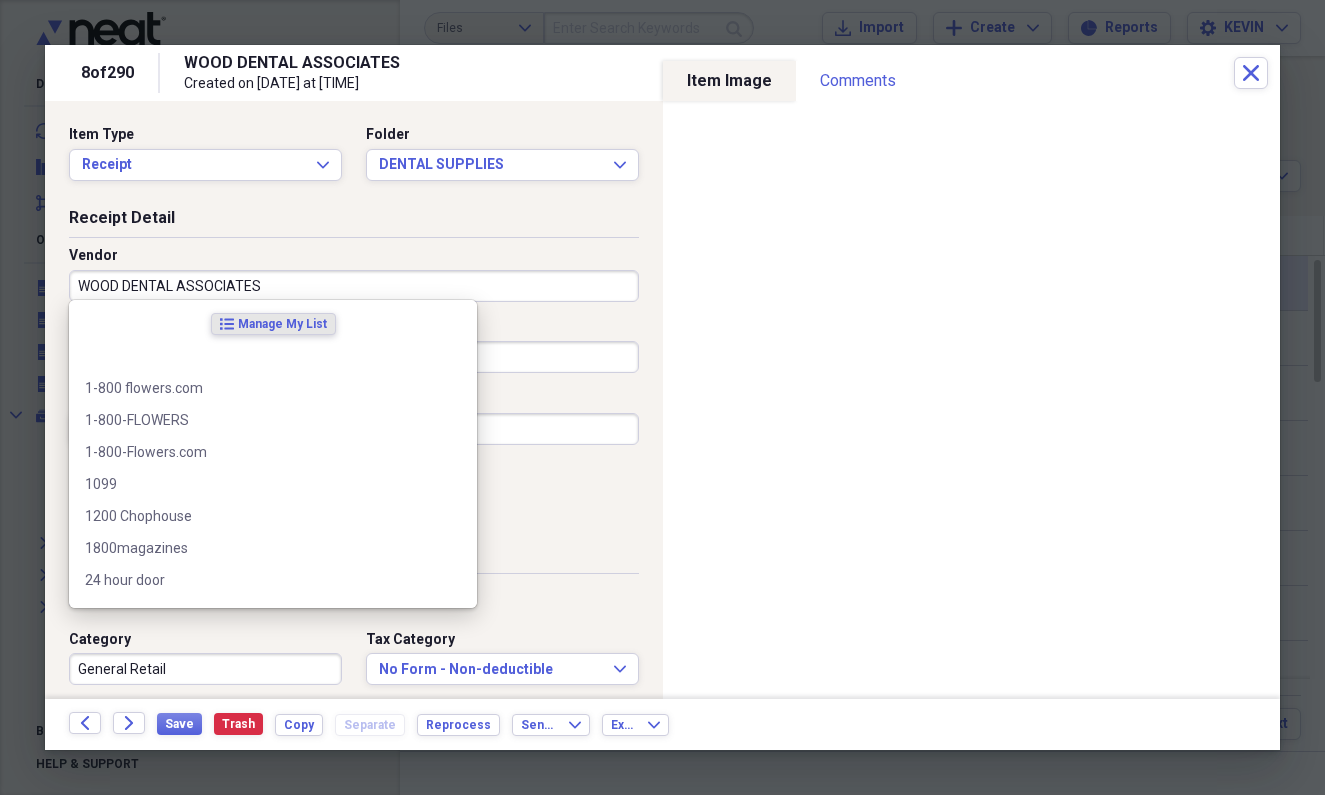 click on "WOOD DENTAL ASSOCIATES" at bounding box center [354, 286] 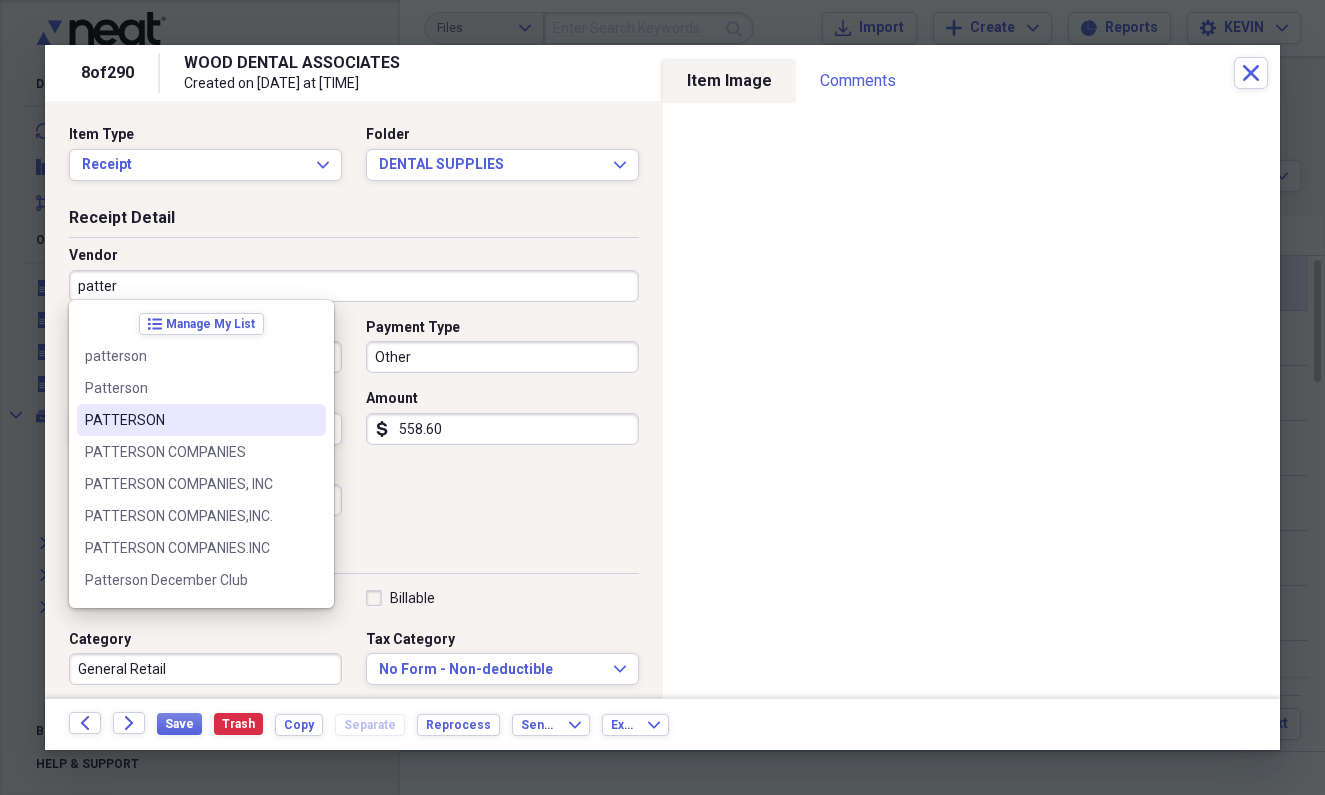 click on "PATTERSON" at bounding box center (189, 420) 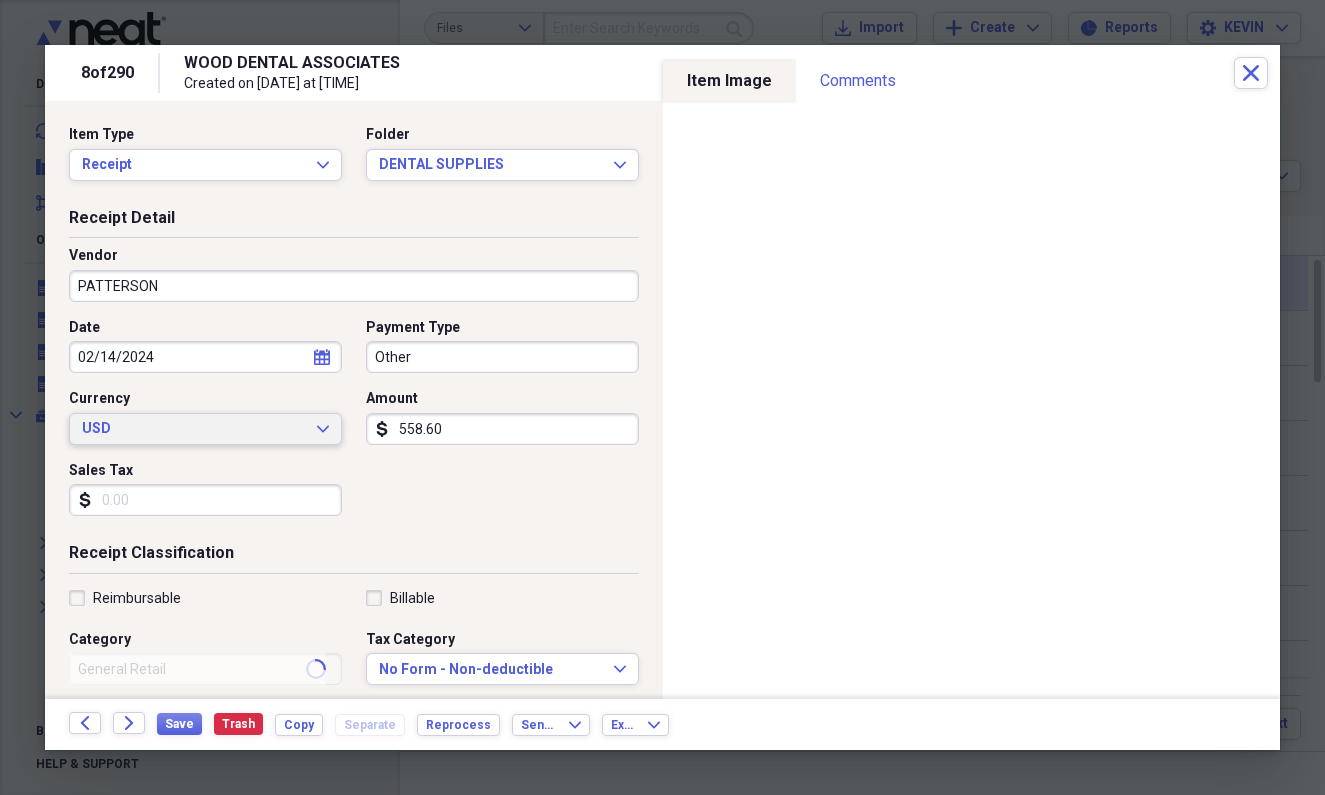 type on "SLP" 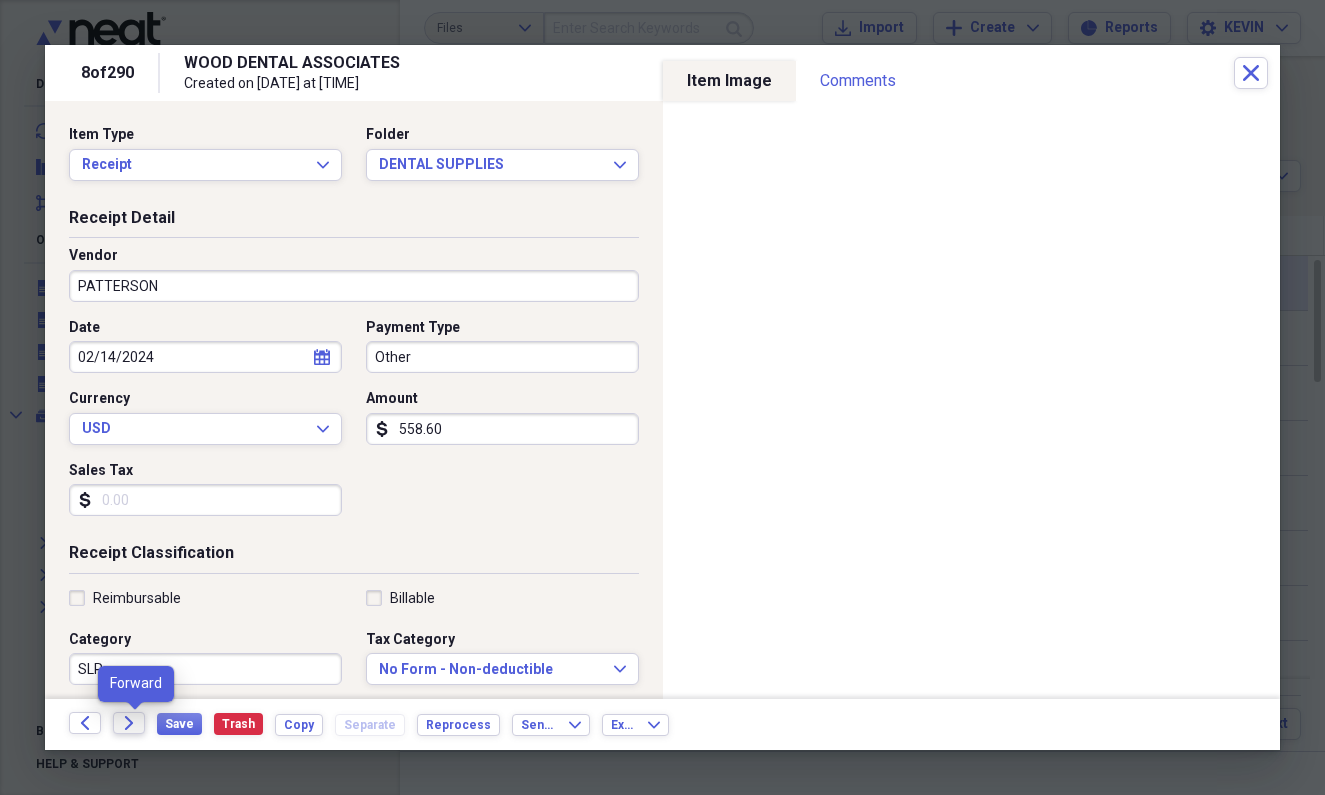 click on "Forward" at bounding box center (129, 723) 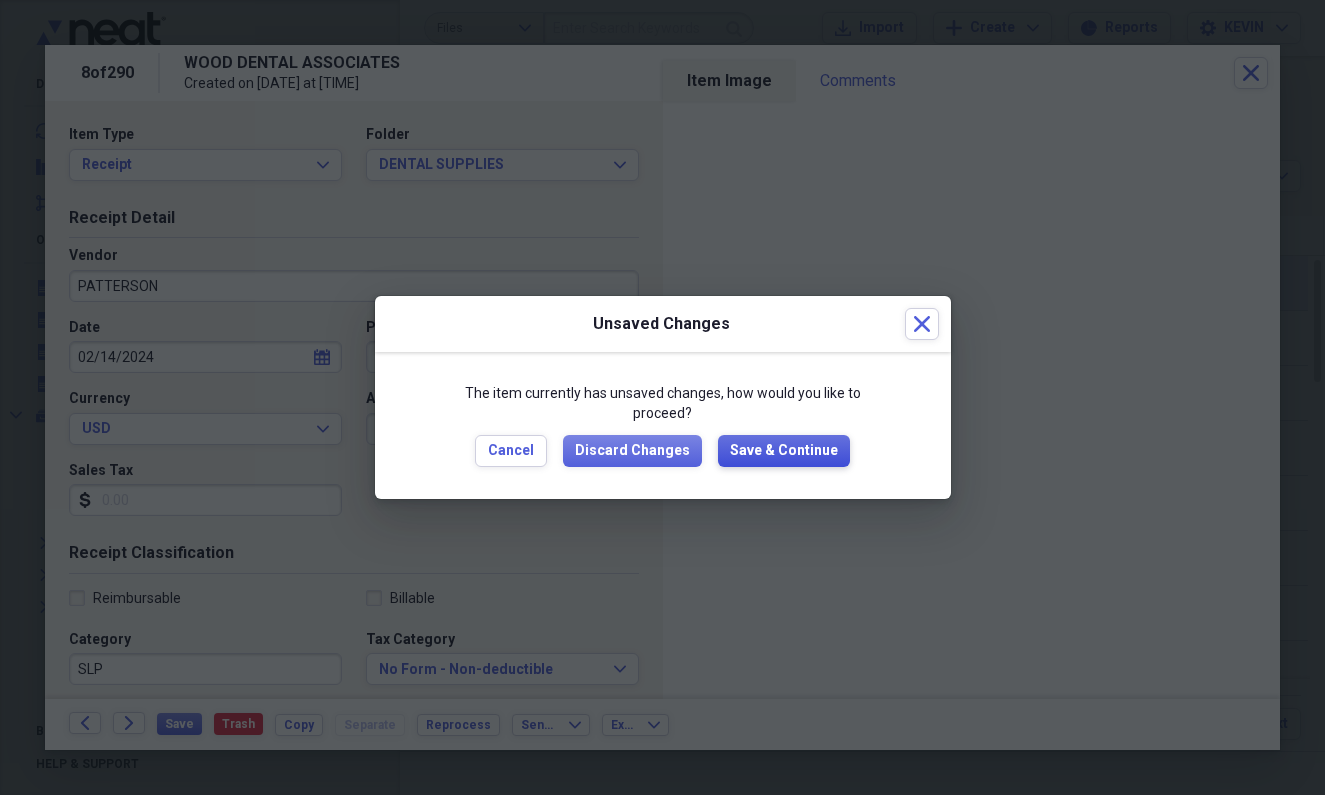 click on "Save & Continue" at bounding box center (784, 451) 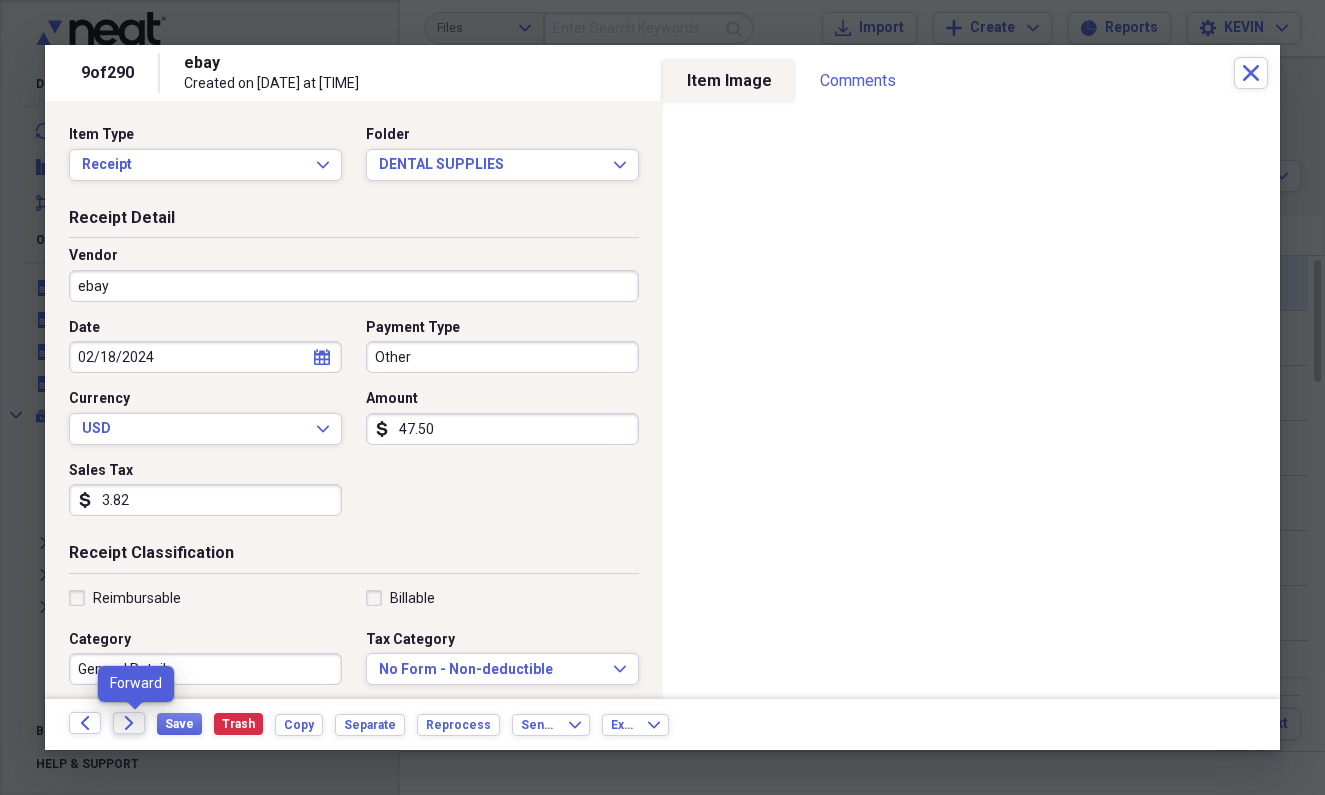 click on "Forward" 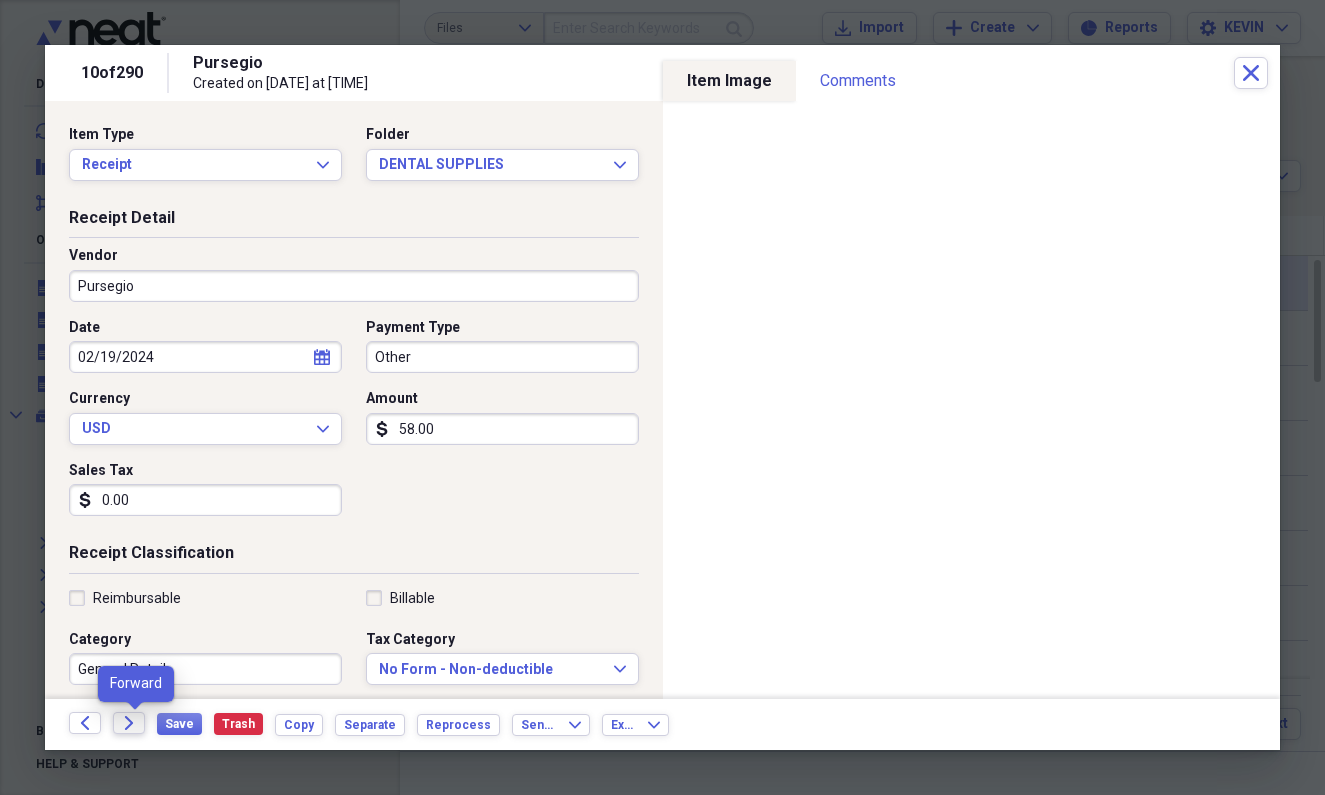 click on "Forward" at bounding box center (129, 723) 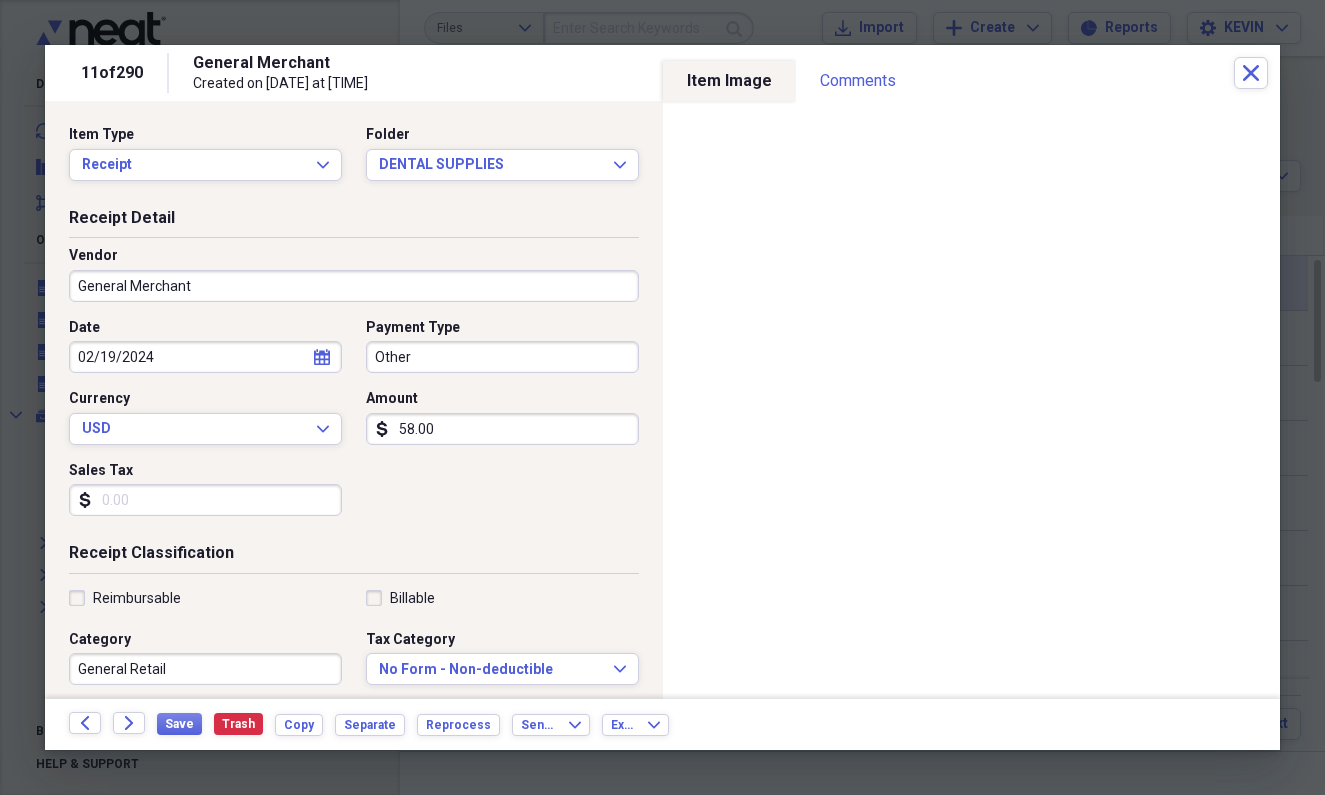 drag, startPoint x: 331, startPoint y: 357, endPoint x: 328, endPoint y: 332, distance: 25.179358 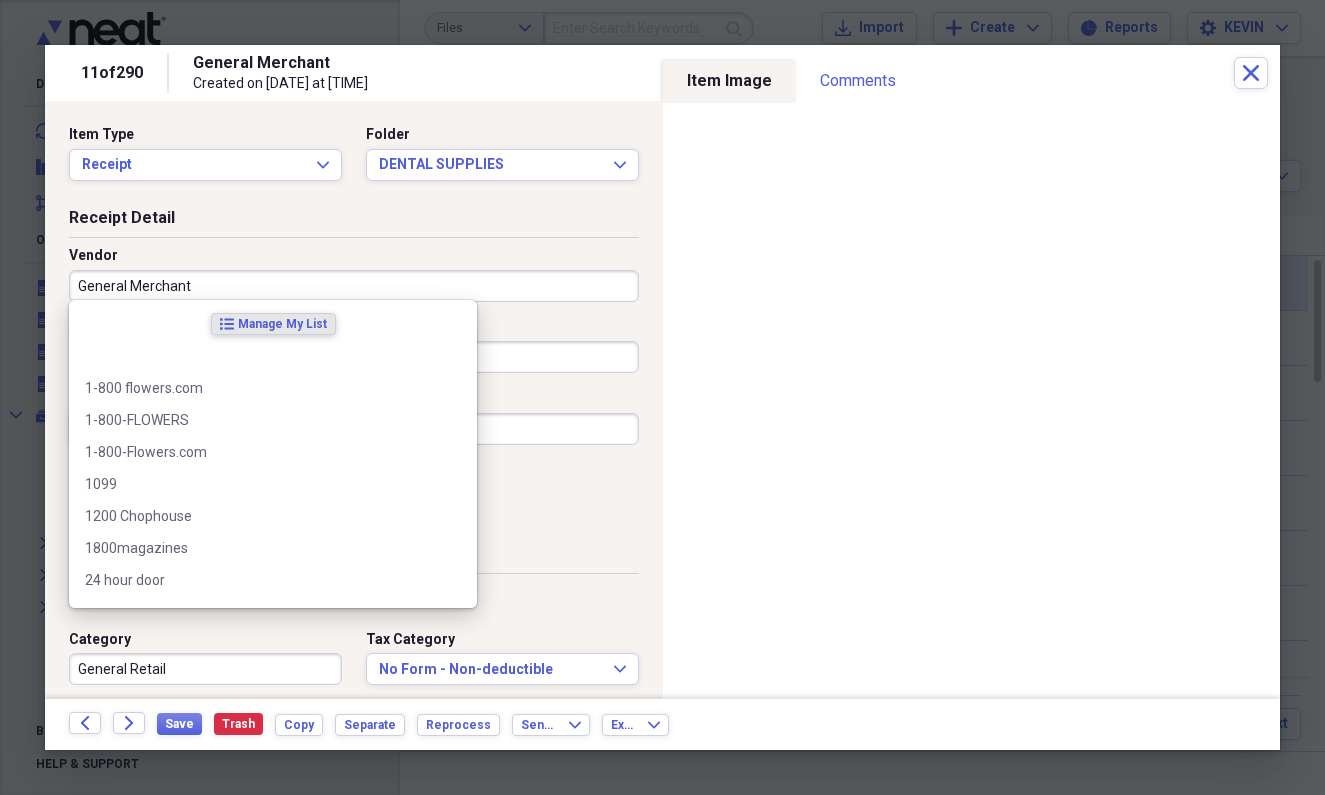 click on "General Merchant" at bounding box center [354, 286] 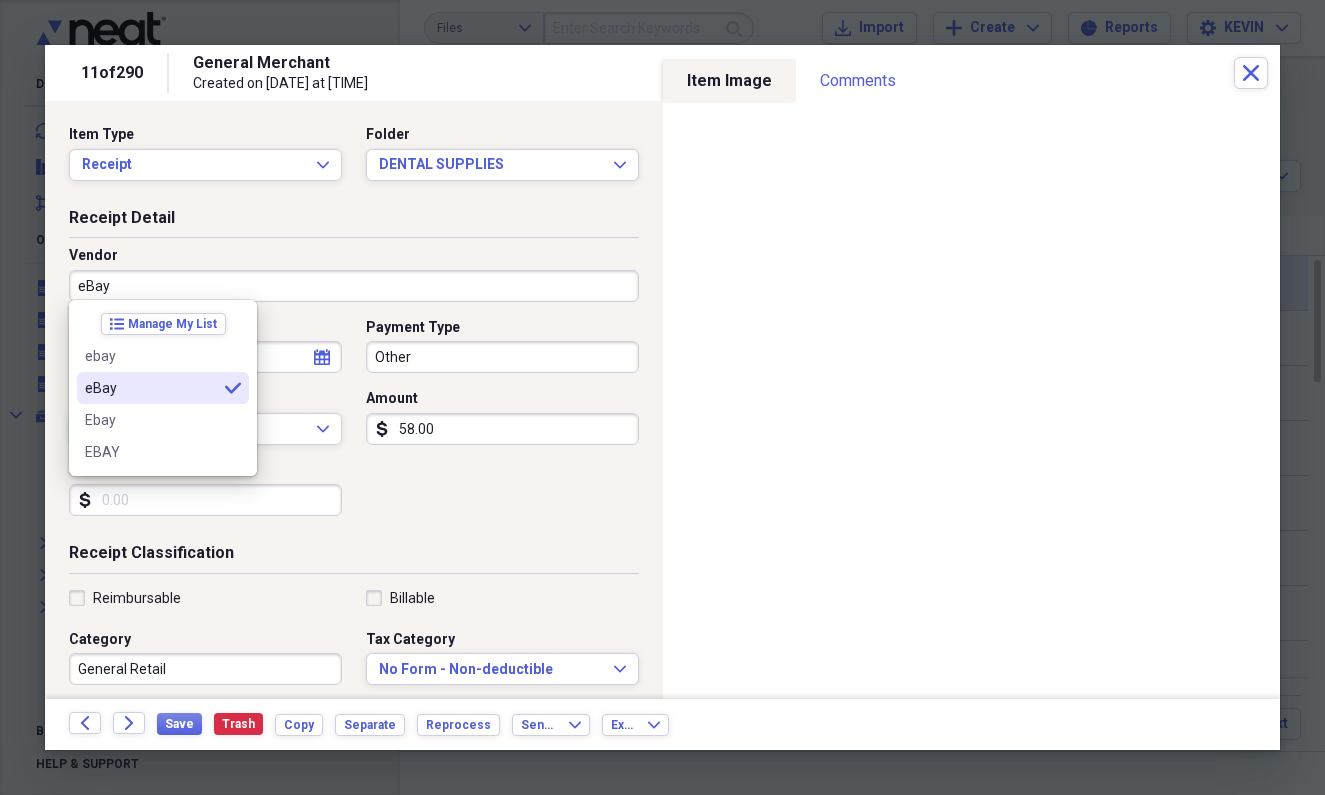 type on "eBay" 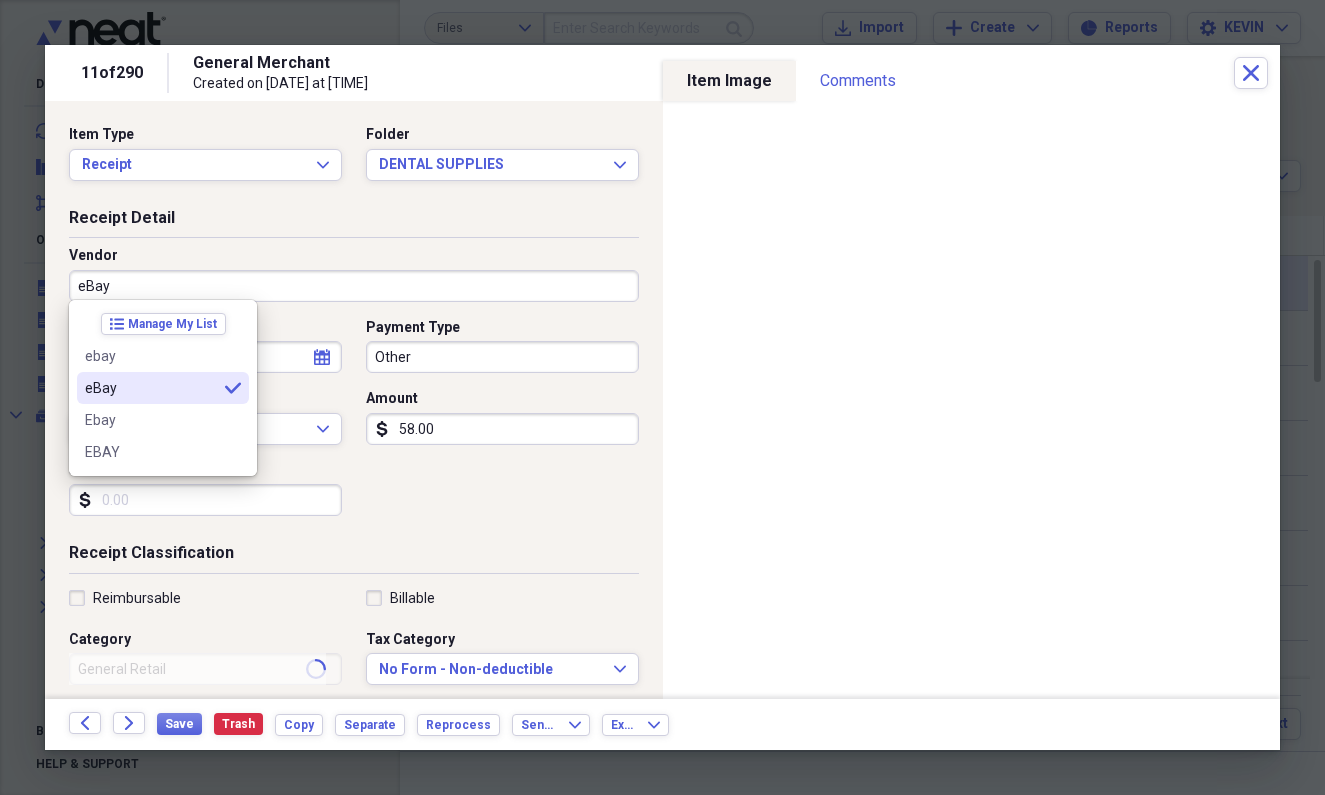 type on "Dental Supplies" 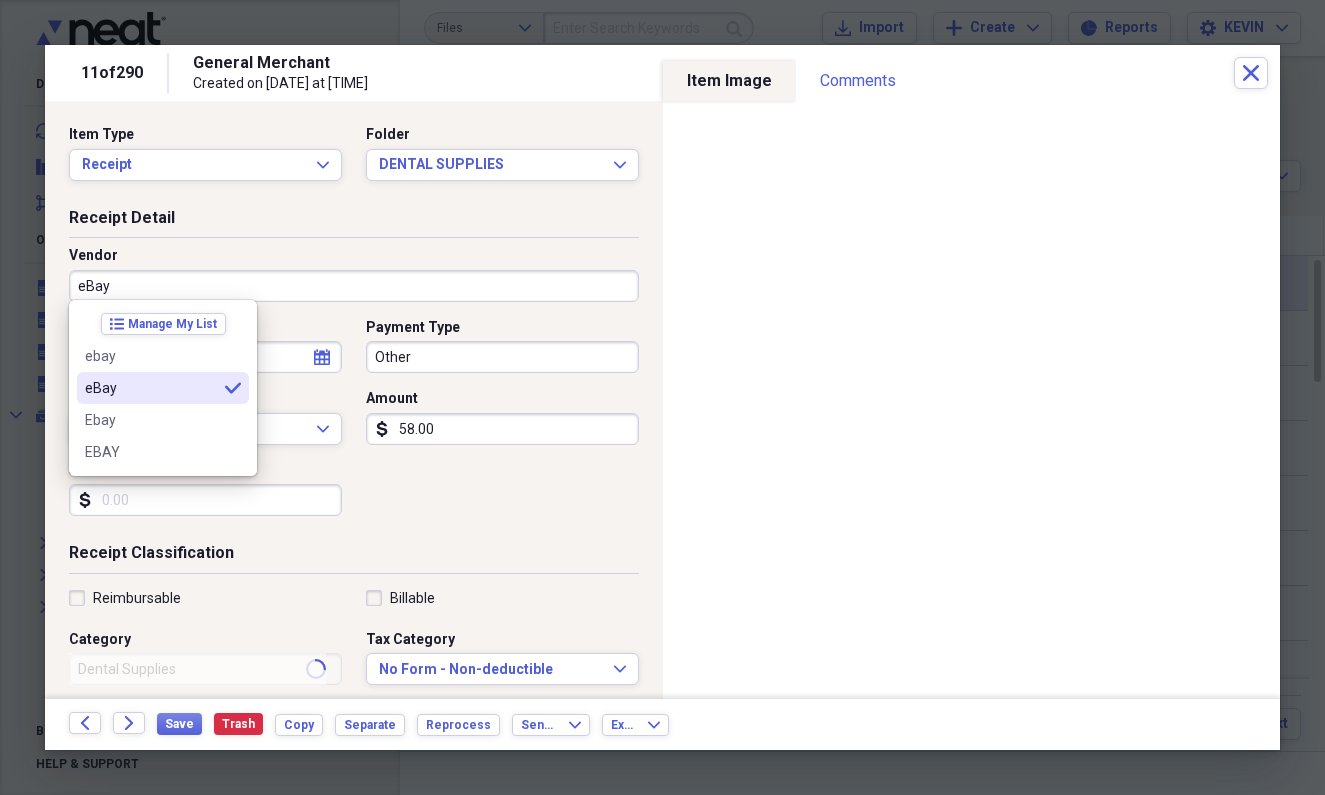 click on "eBay" at bounding box center [151, 388] 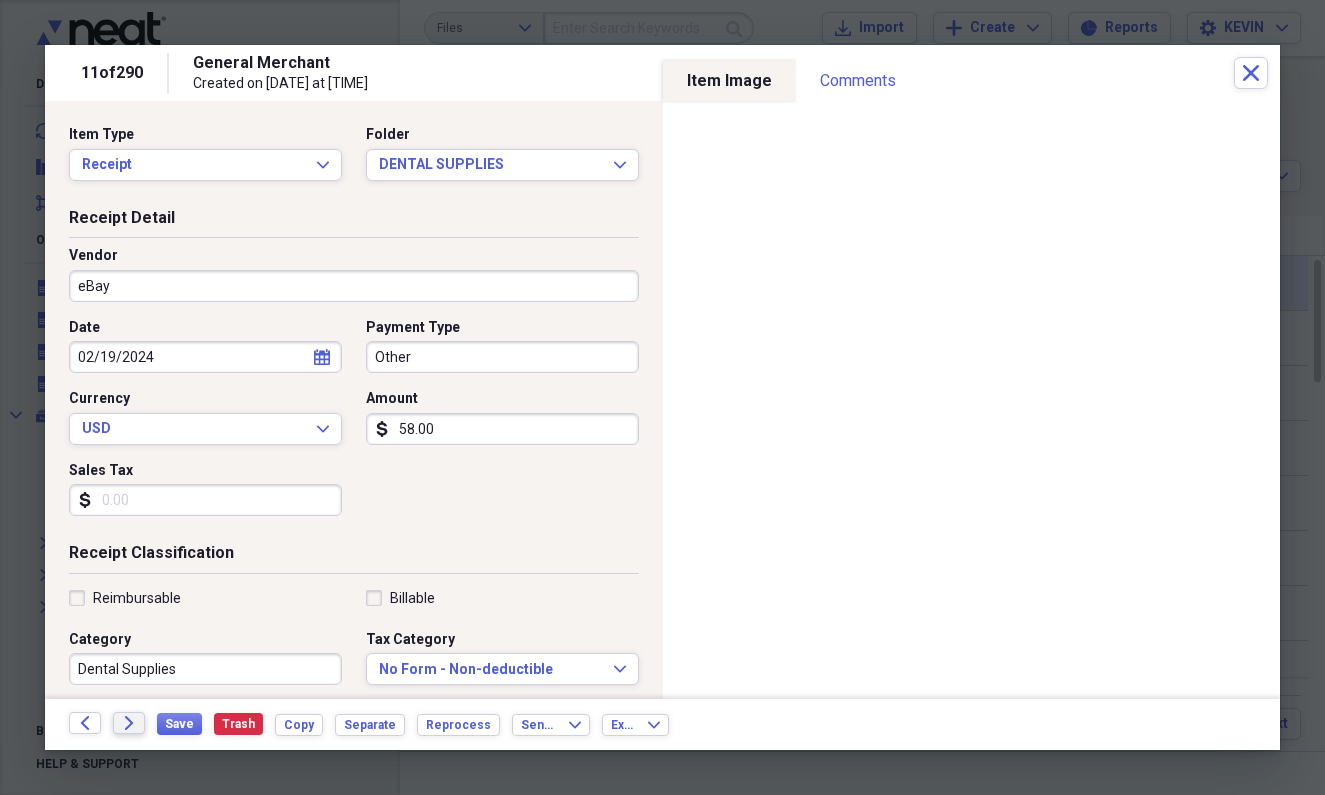 drag, startPoint x: 200, startPoint y: 392, endPoint x: 141, endPoint y: 719, distance: 332.28 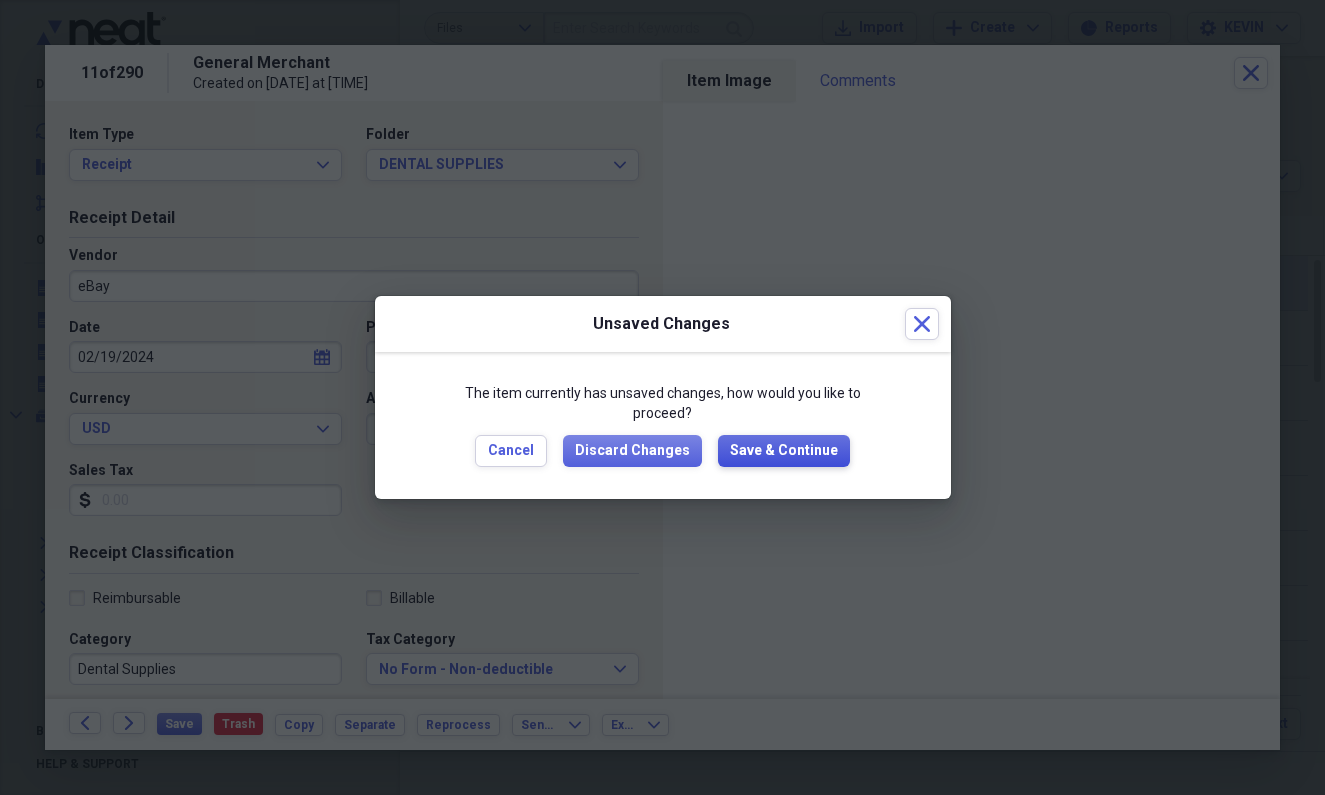 click on "Save & Continue" at bounding box center (784, 451) 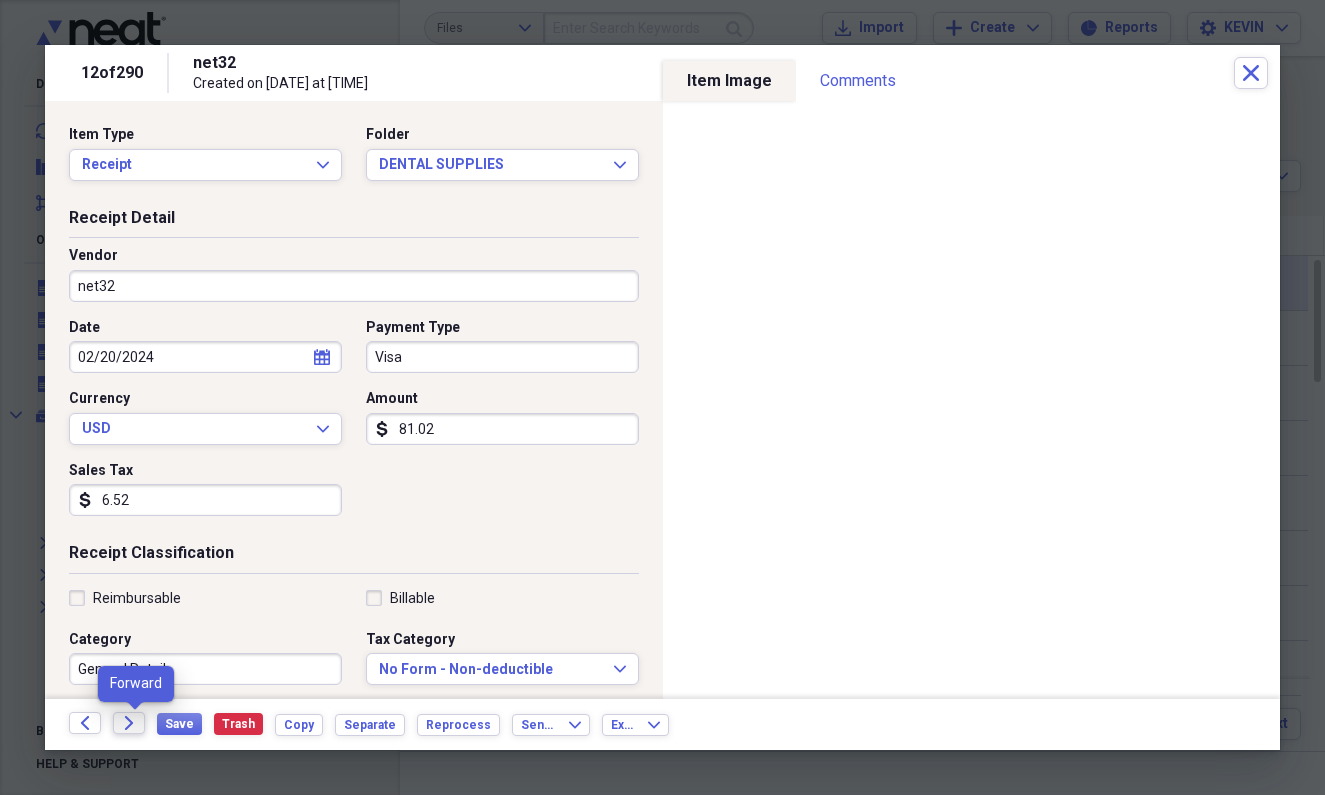 click on "Forward" 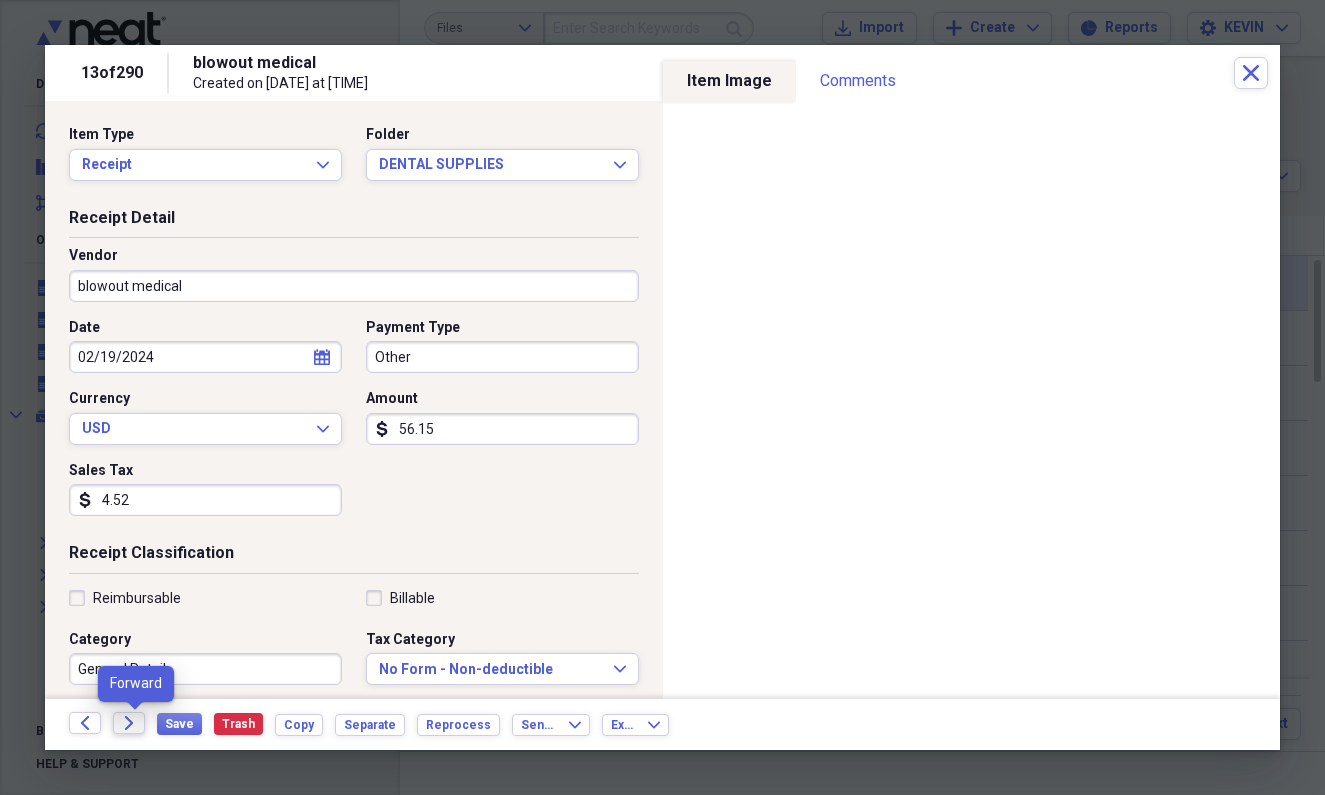 click on "Forward" at bounding box center (129, 723) 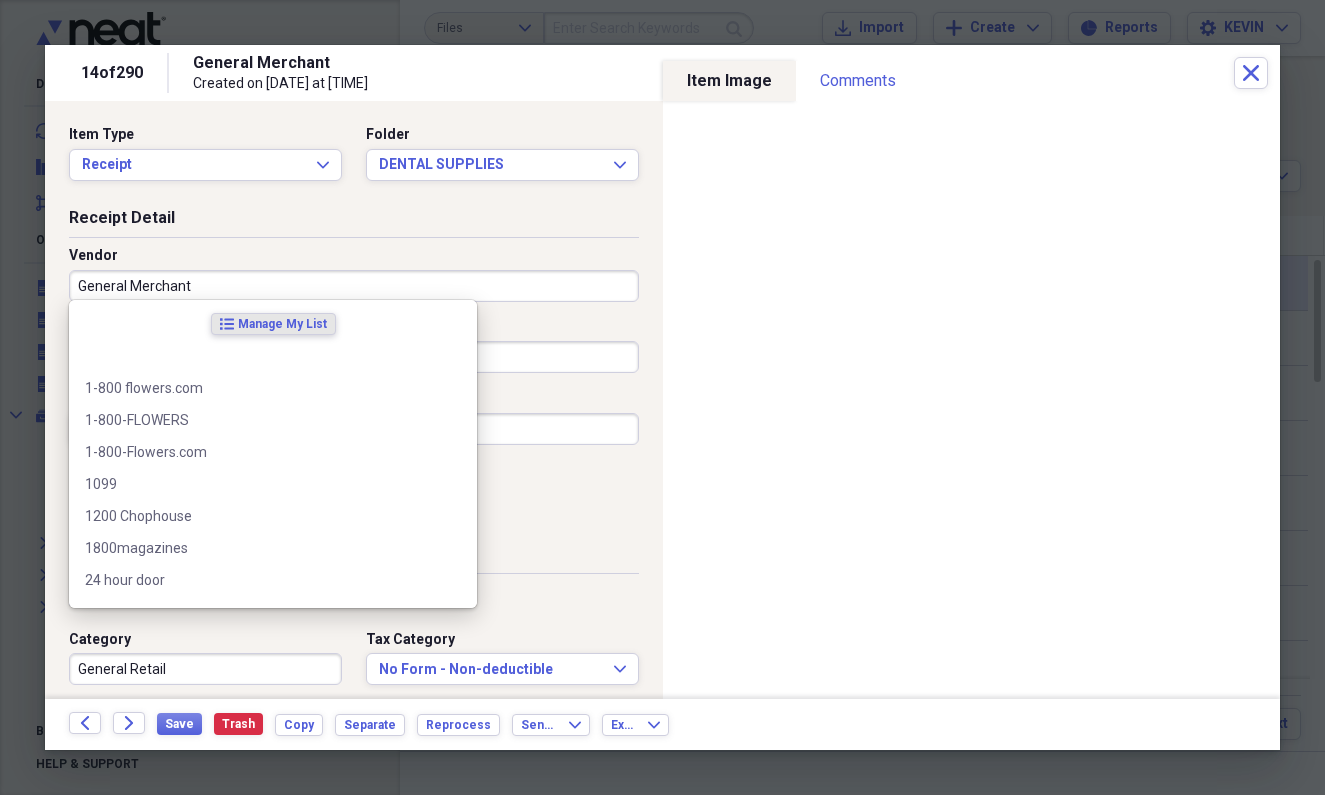 click on "General Merchant" at bounding box center [354, 286] 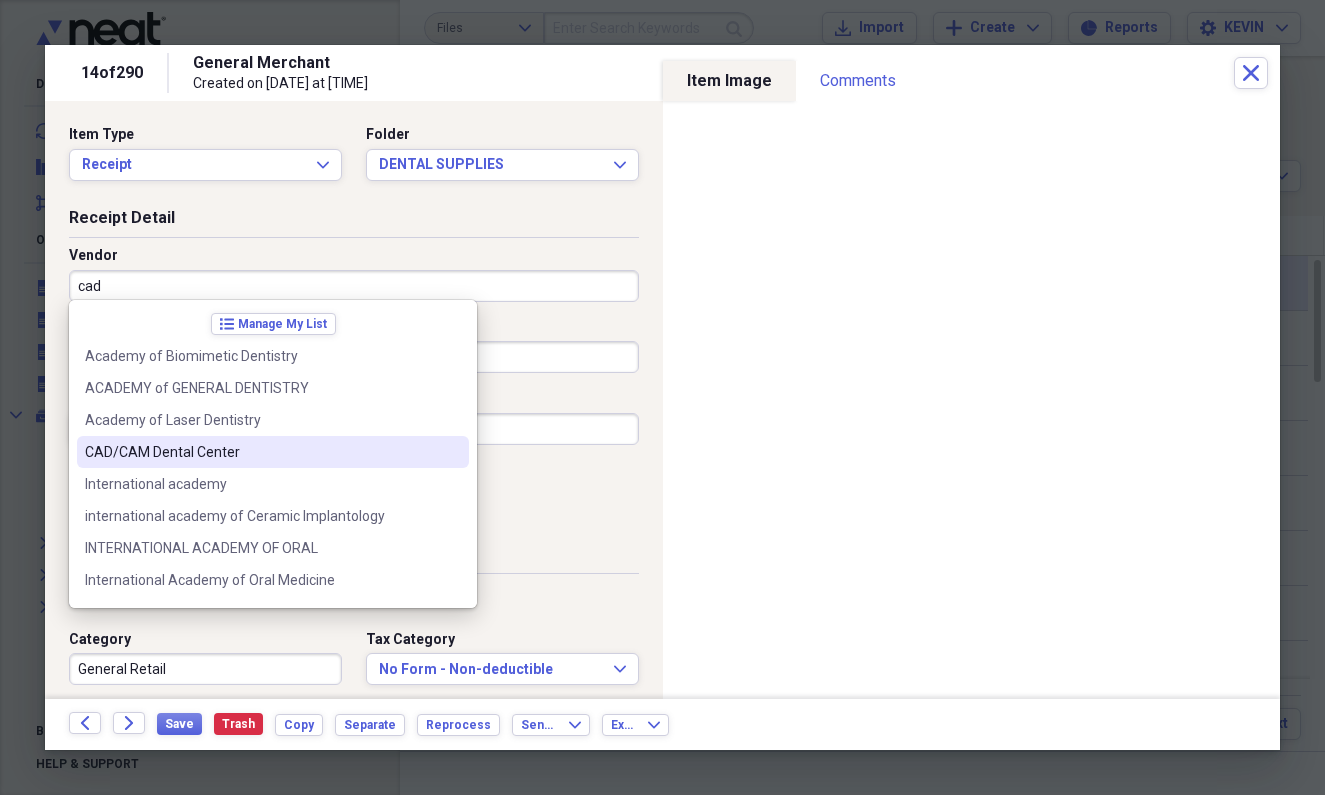 click on "CAD/CAM Dental Center" at bounding box center [261, 452] 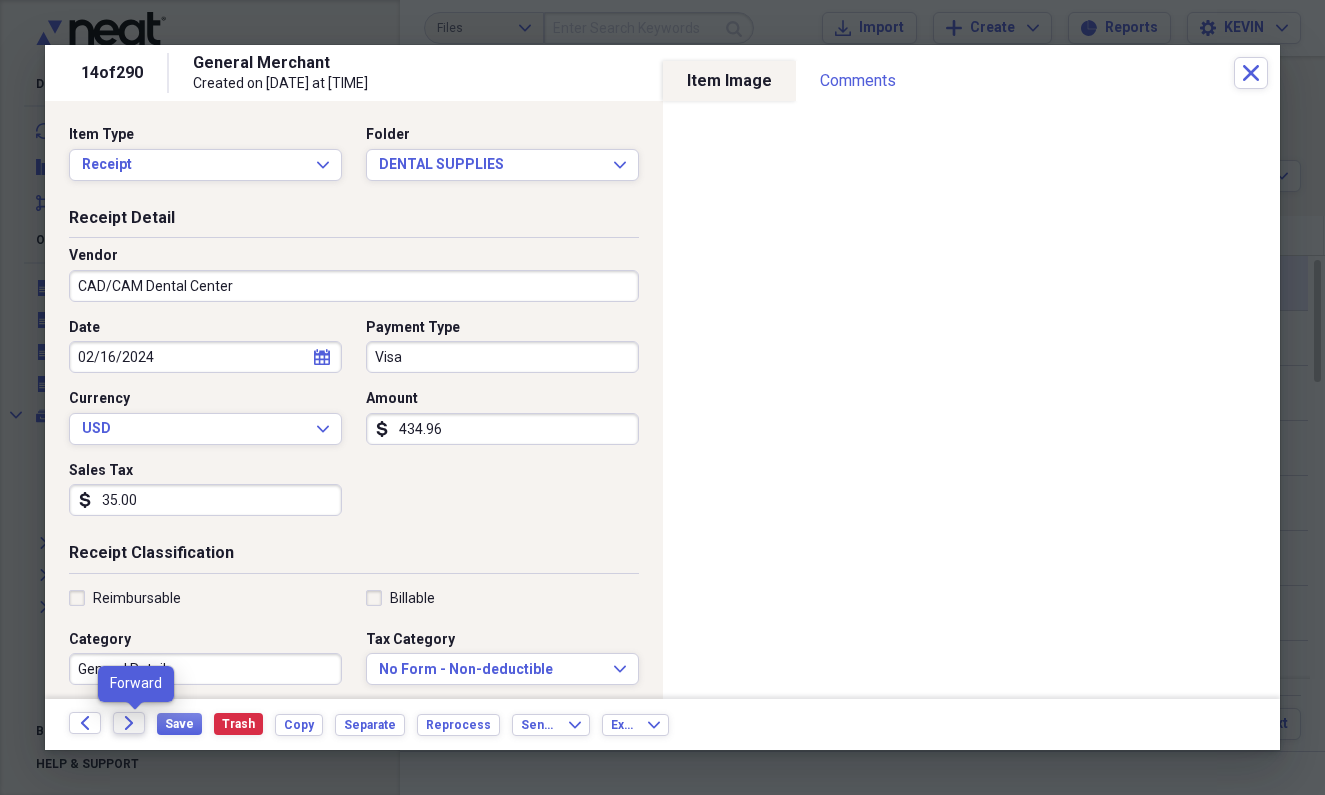 click on "Forward" 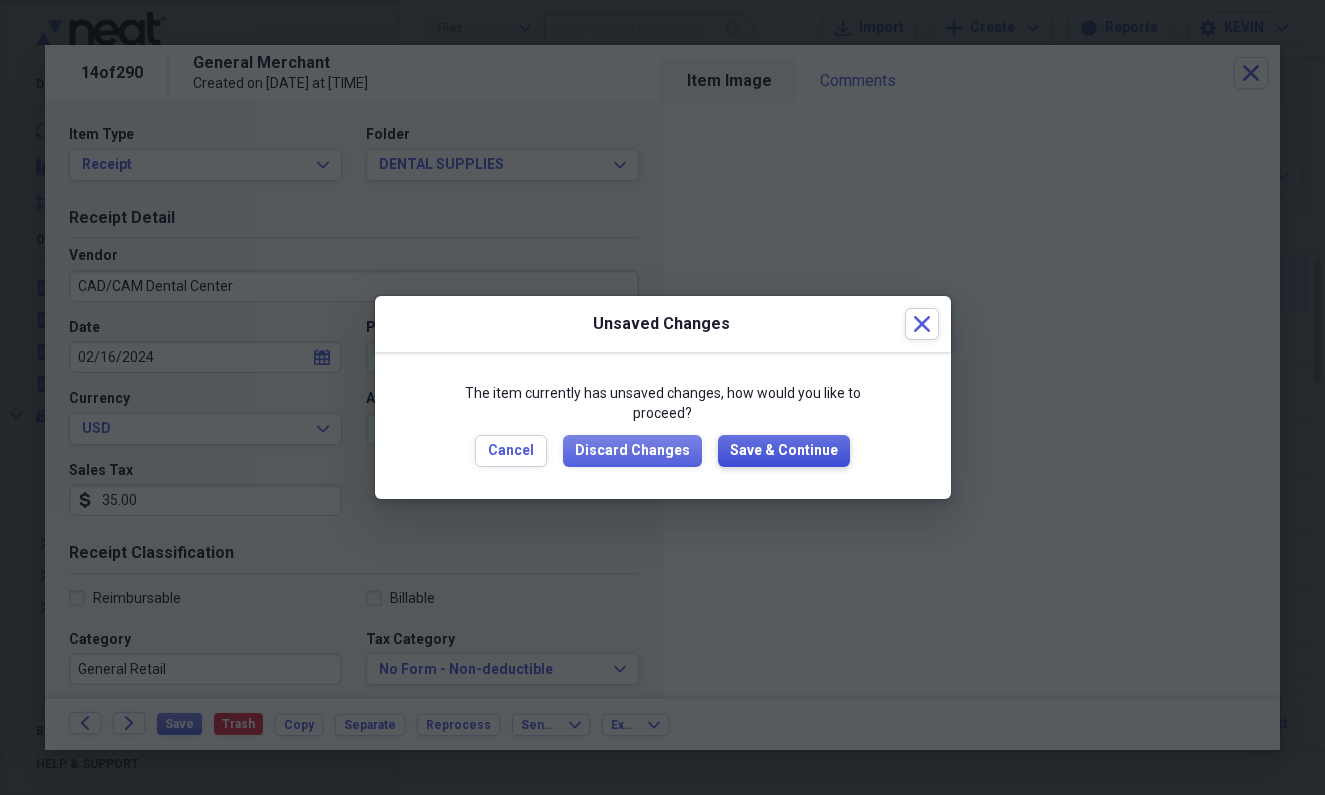 click on "Save & Continue" at bounding box center [784, 451] 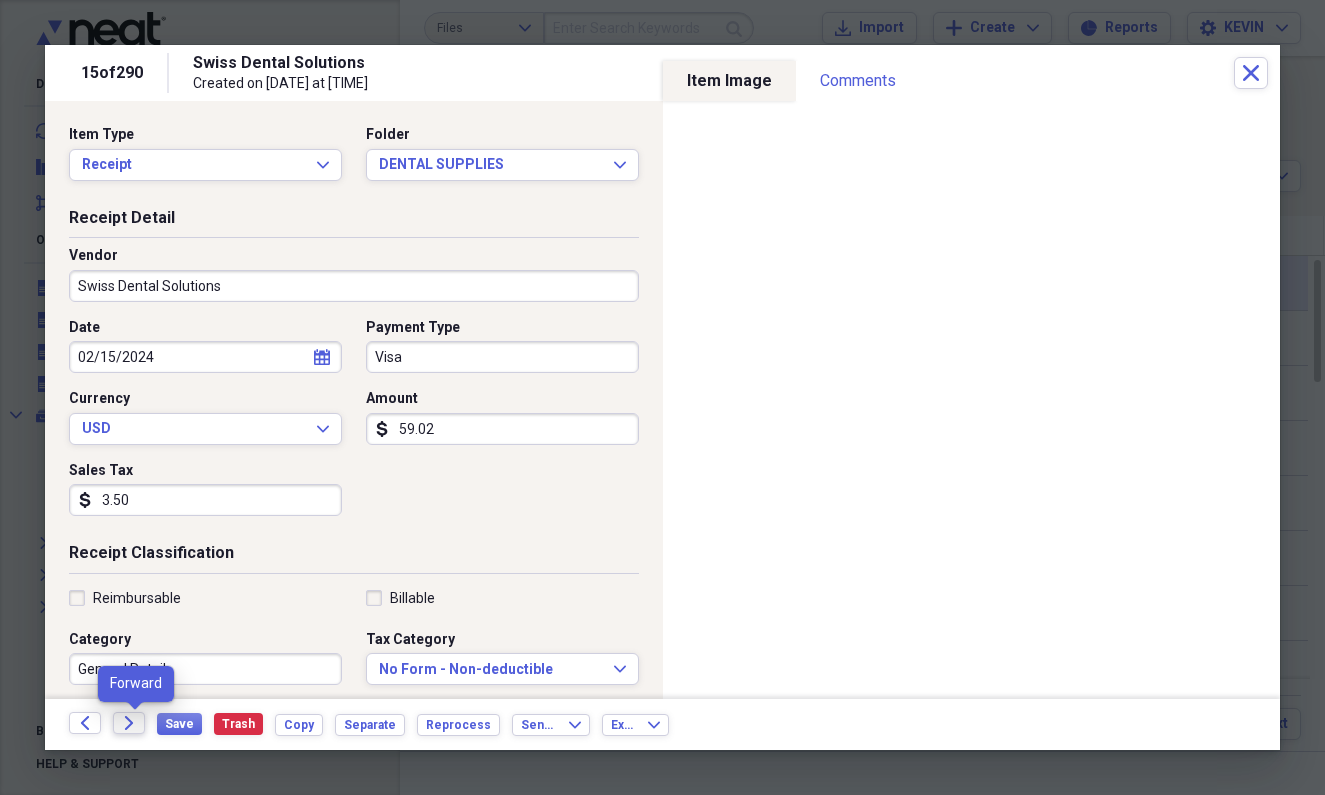 click on "Forward" 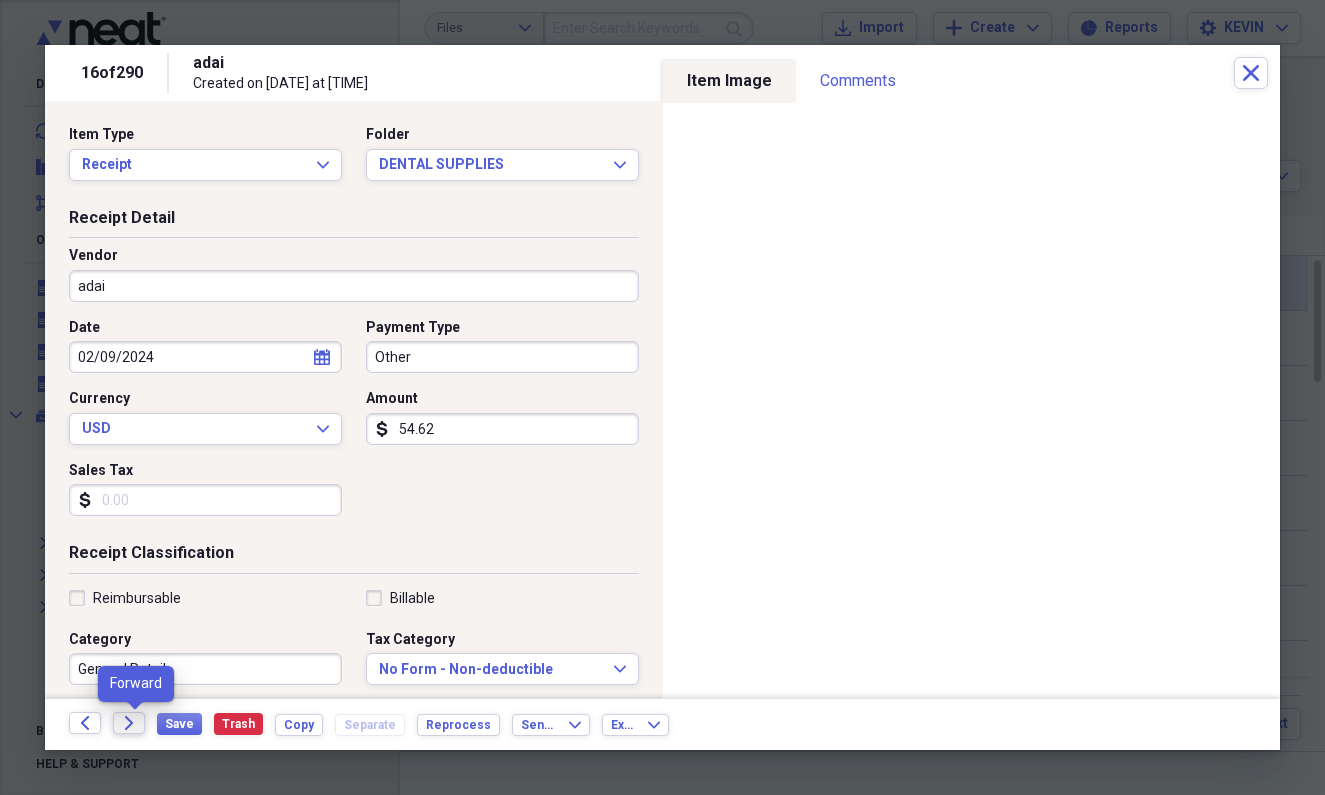 click on "Forward" at bounding box center [129, 723] 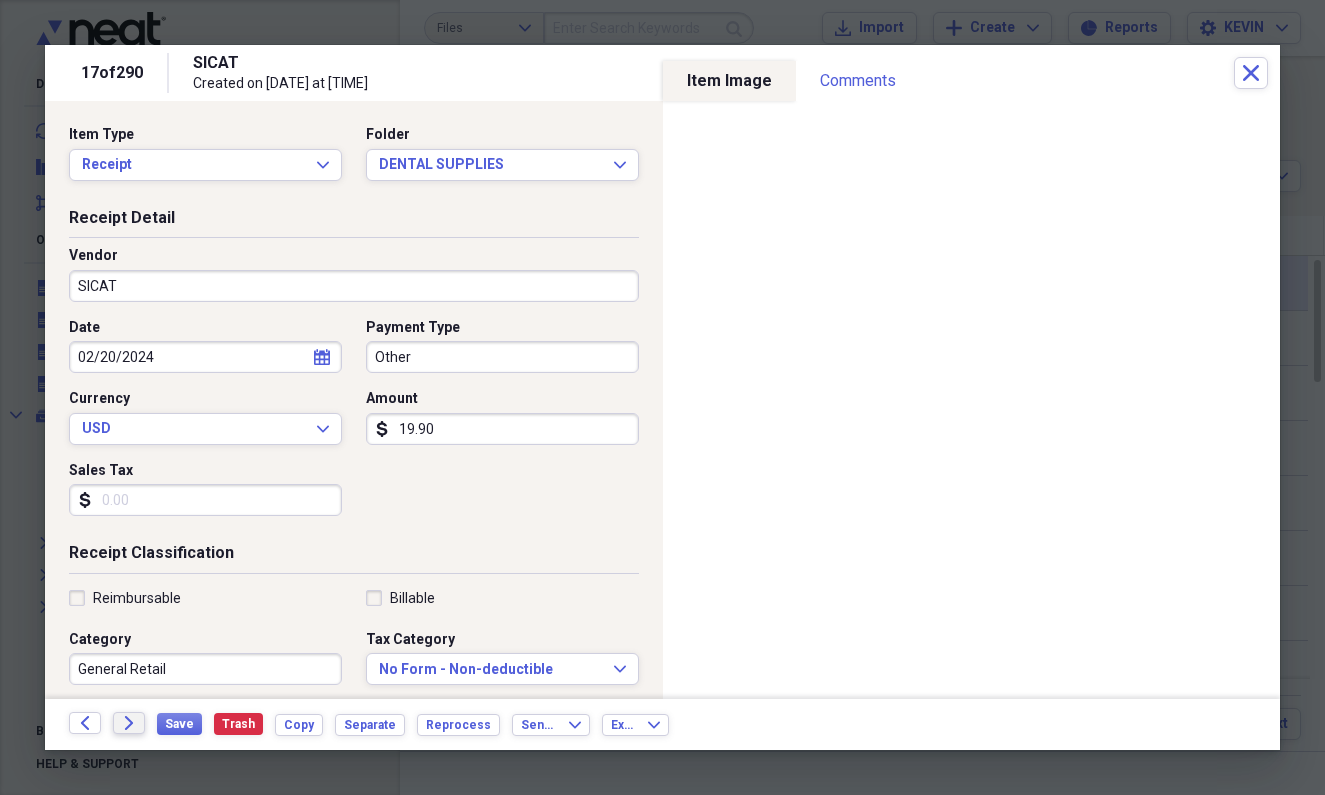 click on "Forward" at bounding box center [129, 723] 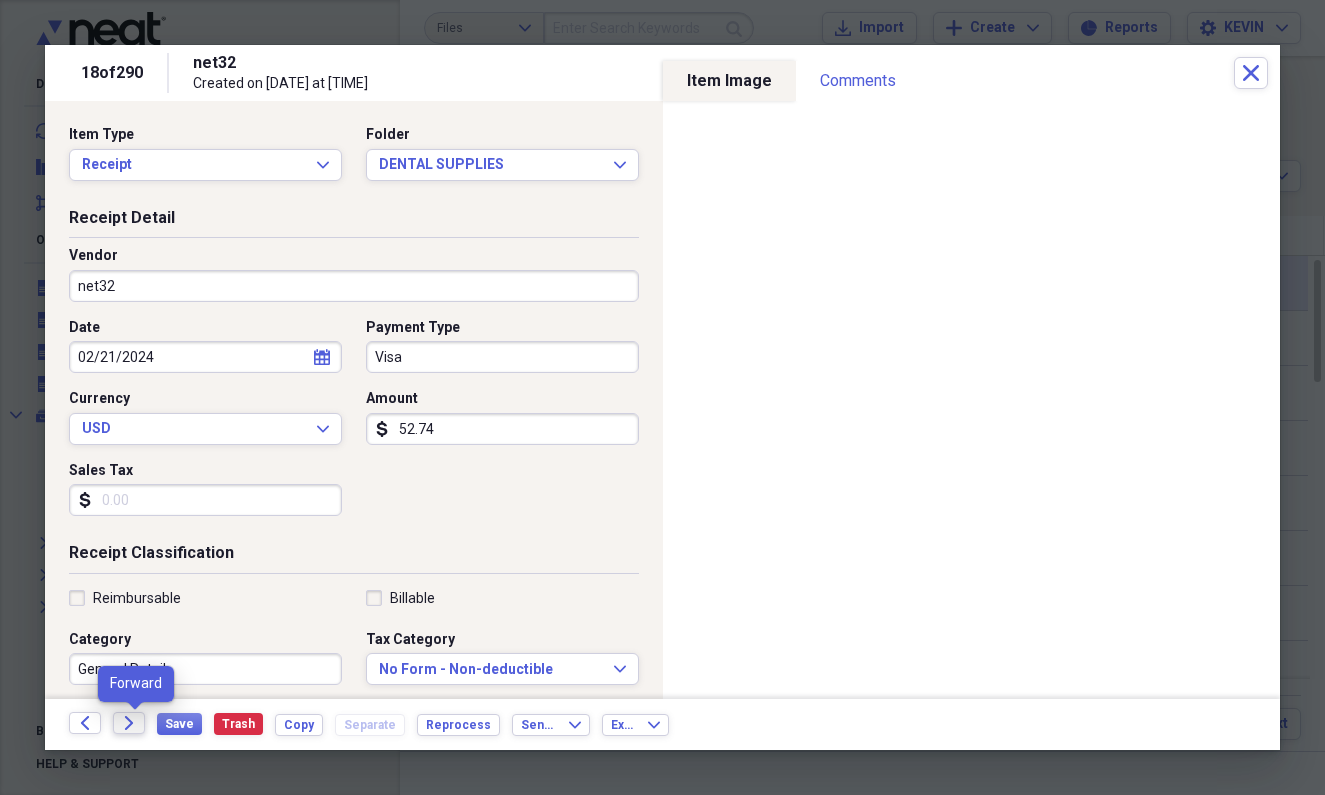 click on "Forward" 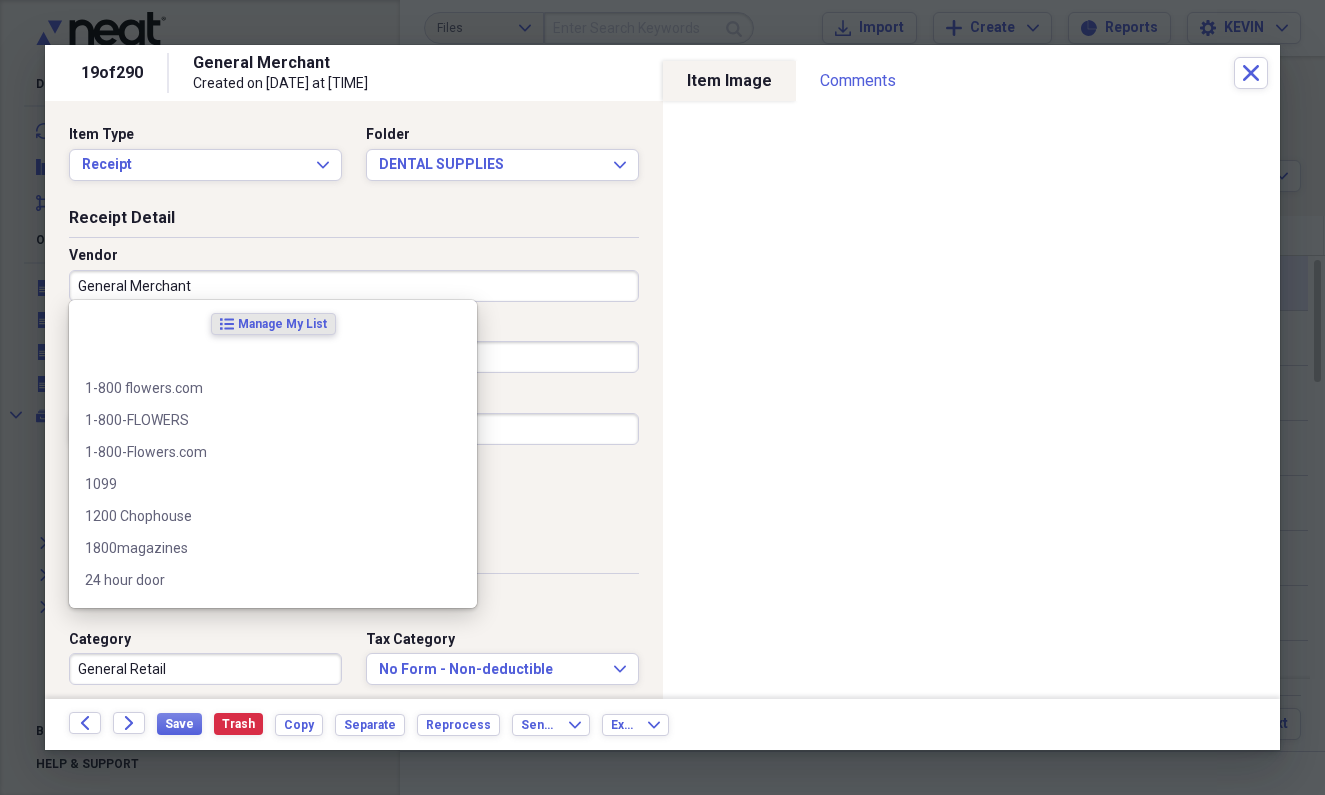 click on "General Merchant" at bounding box center [354, 286] 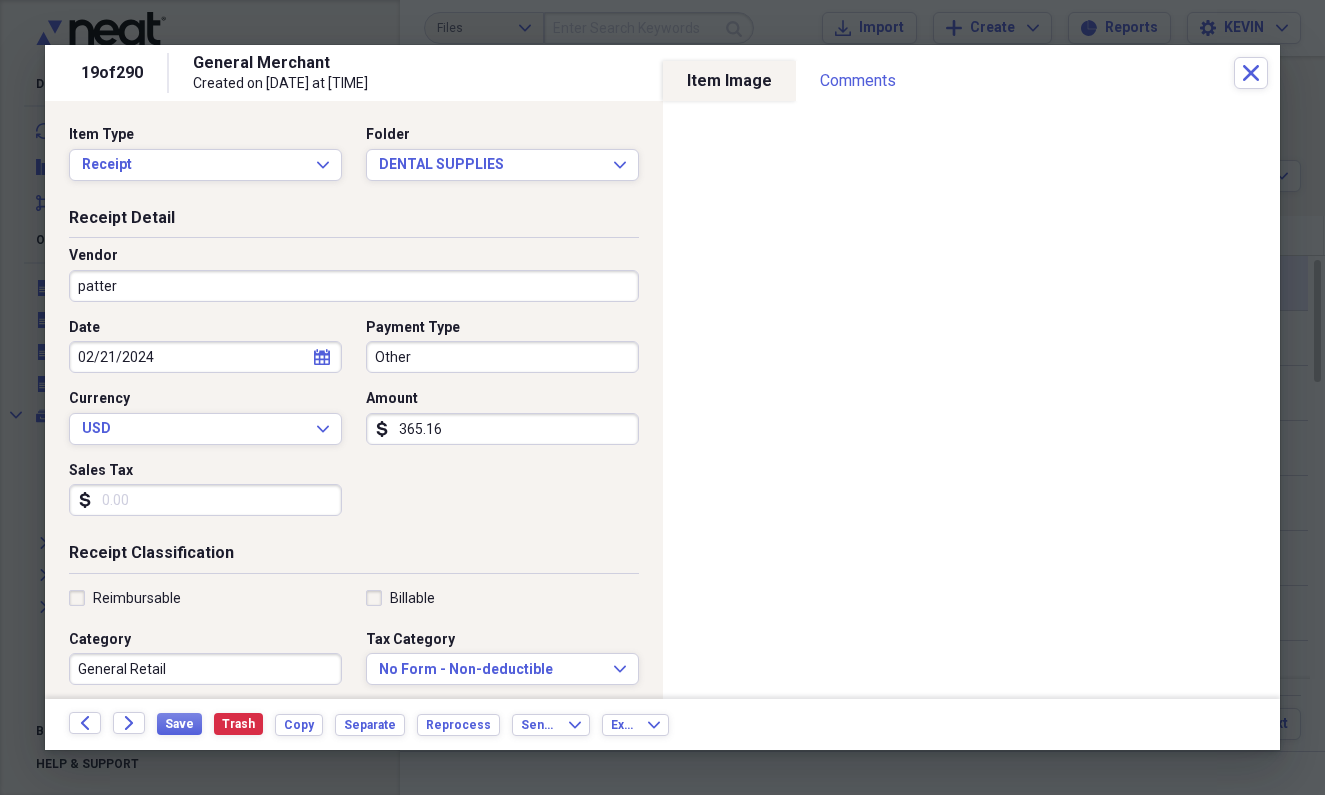 click on "Date [DATE] calendar Calendar Payment Type Other Currency USD Expand Amount dollar-sign [PRICE] Sales Tax dollar-sign" at bounding box center [354, 425] 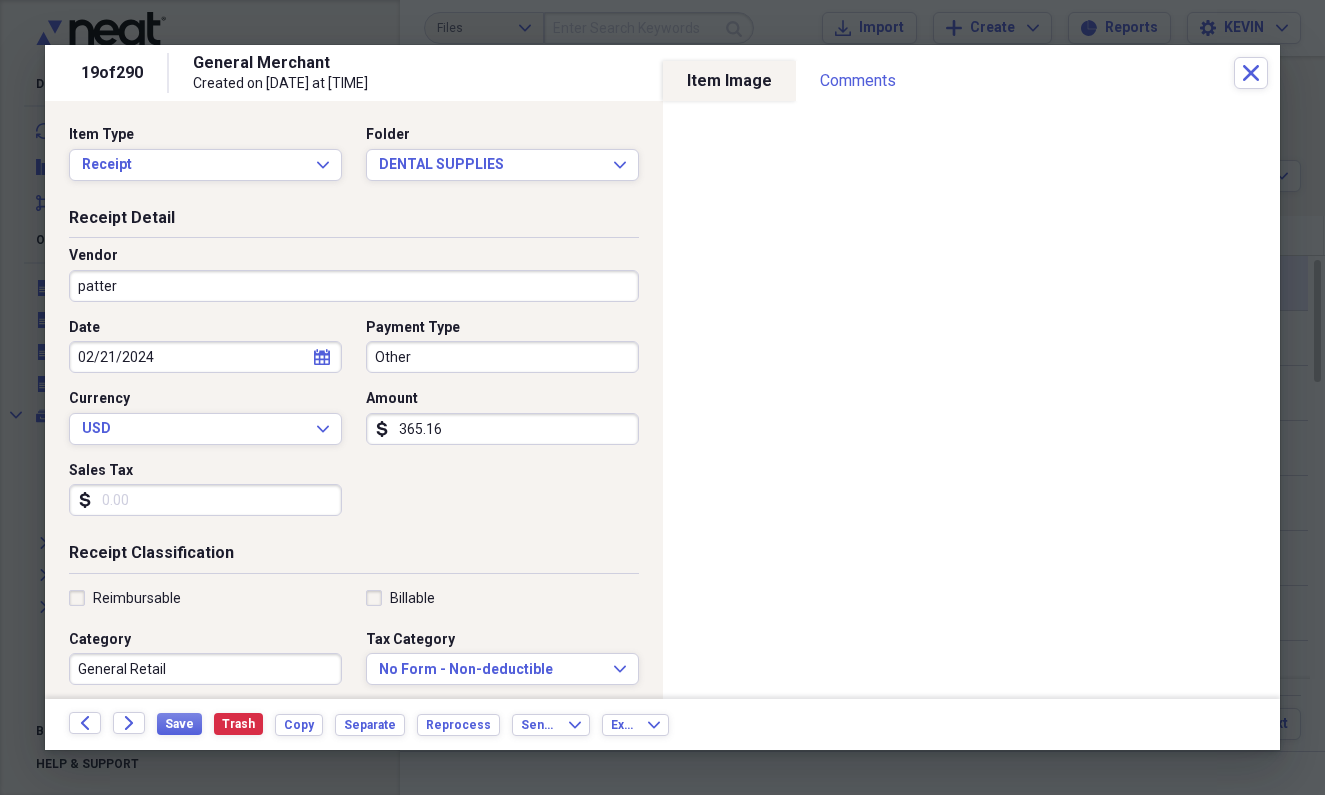 click on "patter" at bounding box center (354, 286) 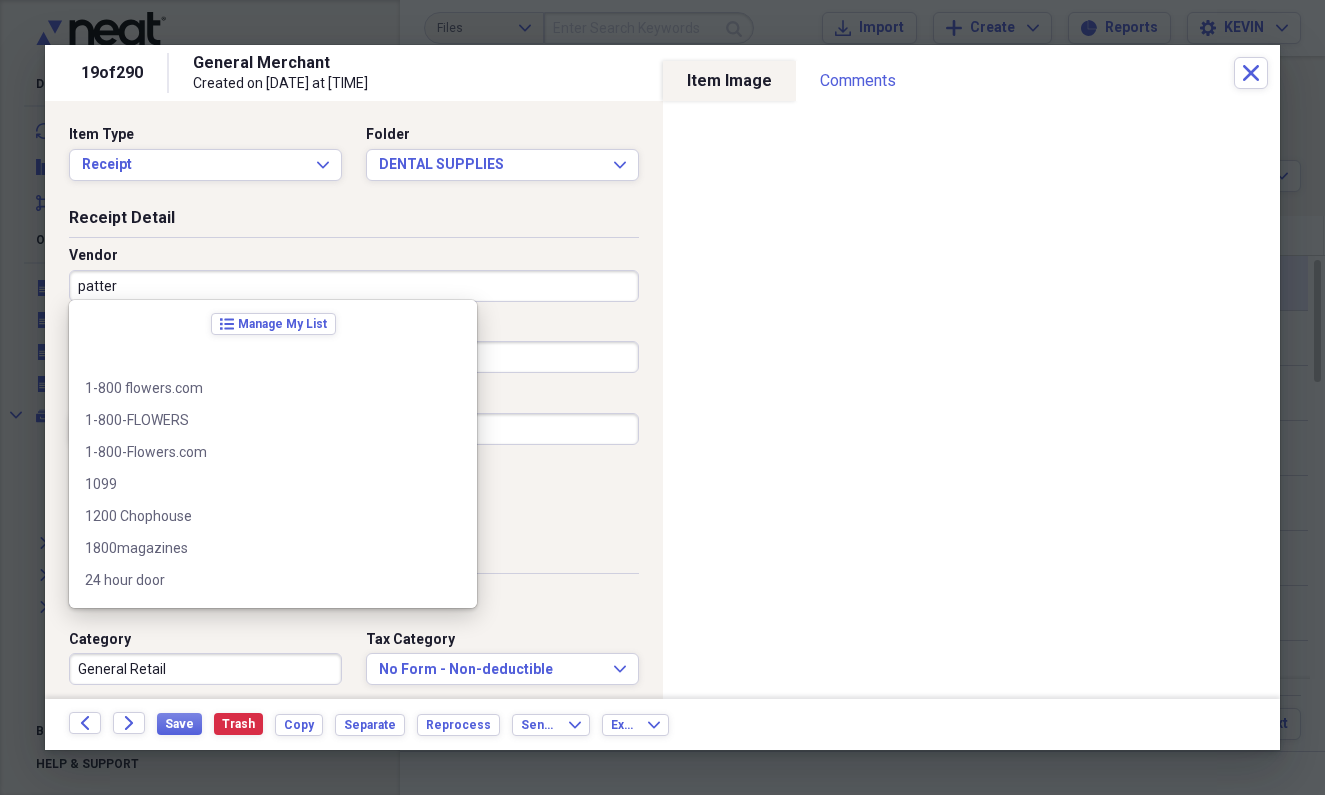 scroll, scrollTop: 40988, scrollLeft: 0, axis: vertical 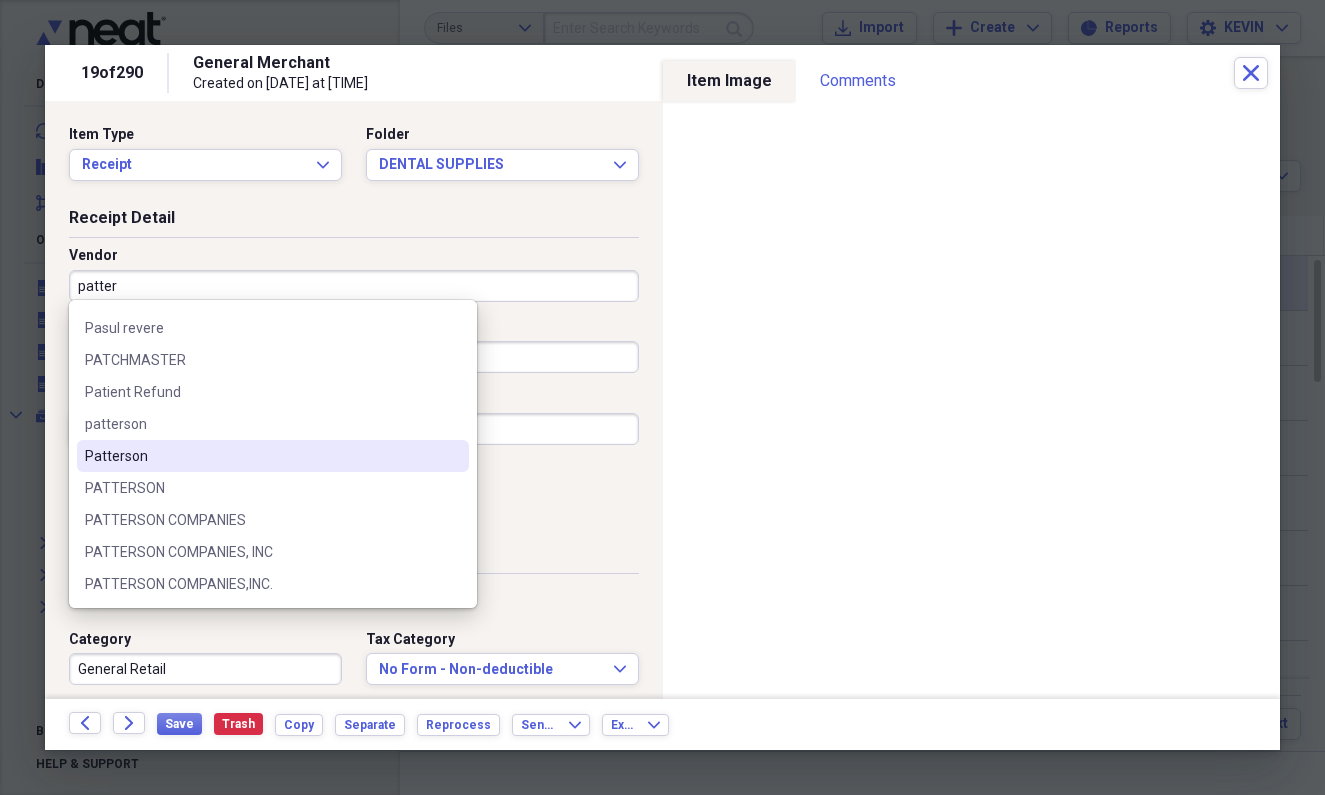 click on "Patterson" at bounding box center (261, 456) 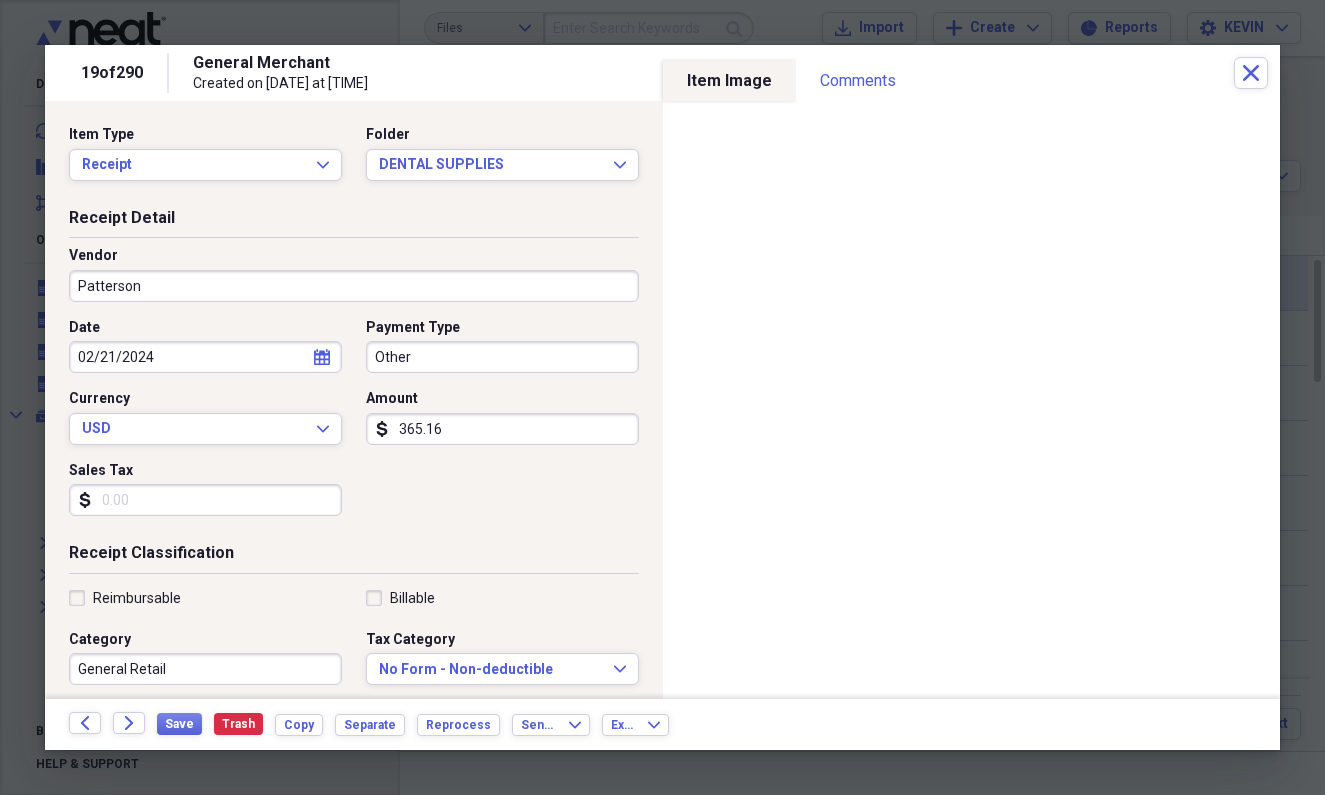 type on "Loan Payment" 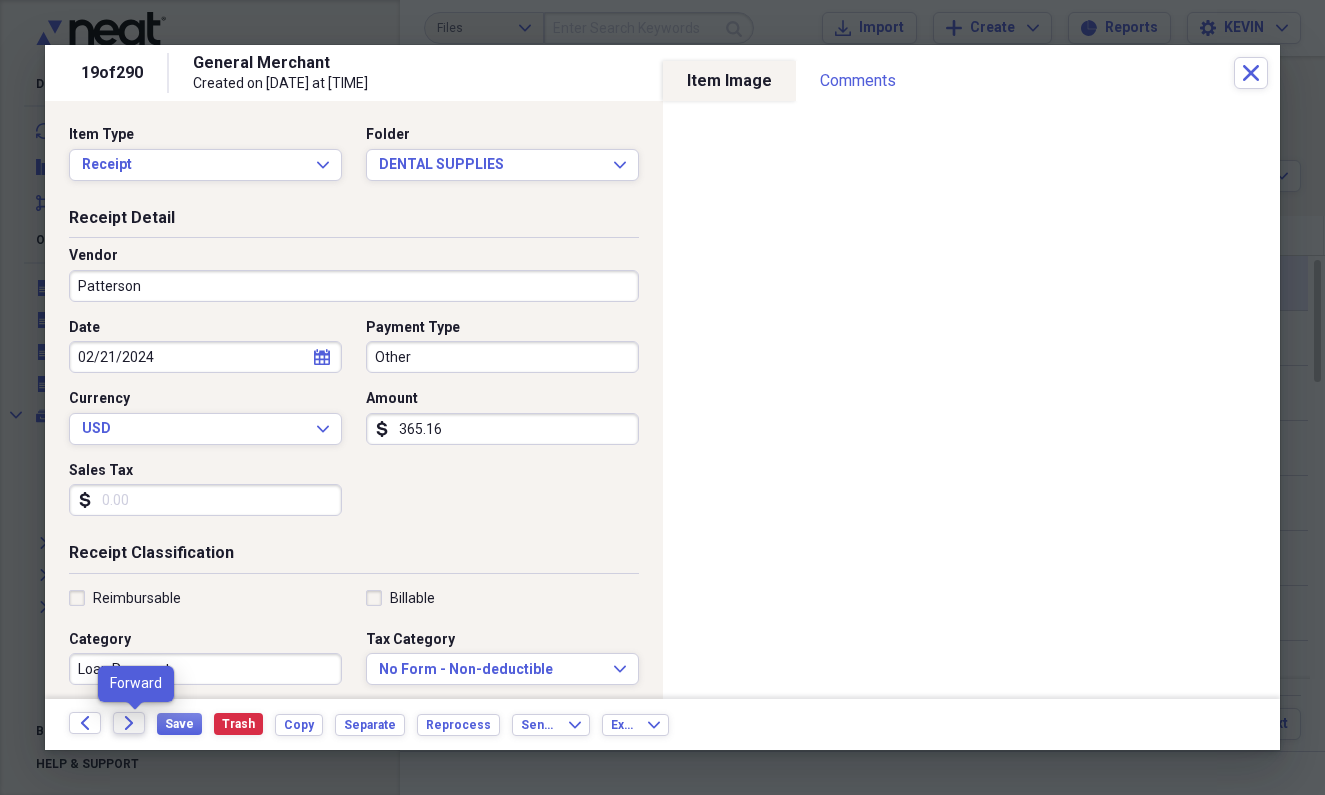 click on "Forward" at bounding box center (129, 723) 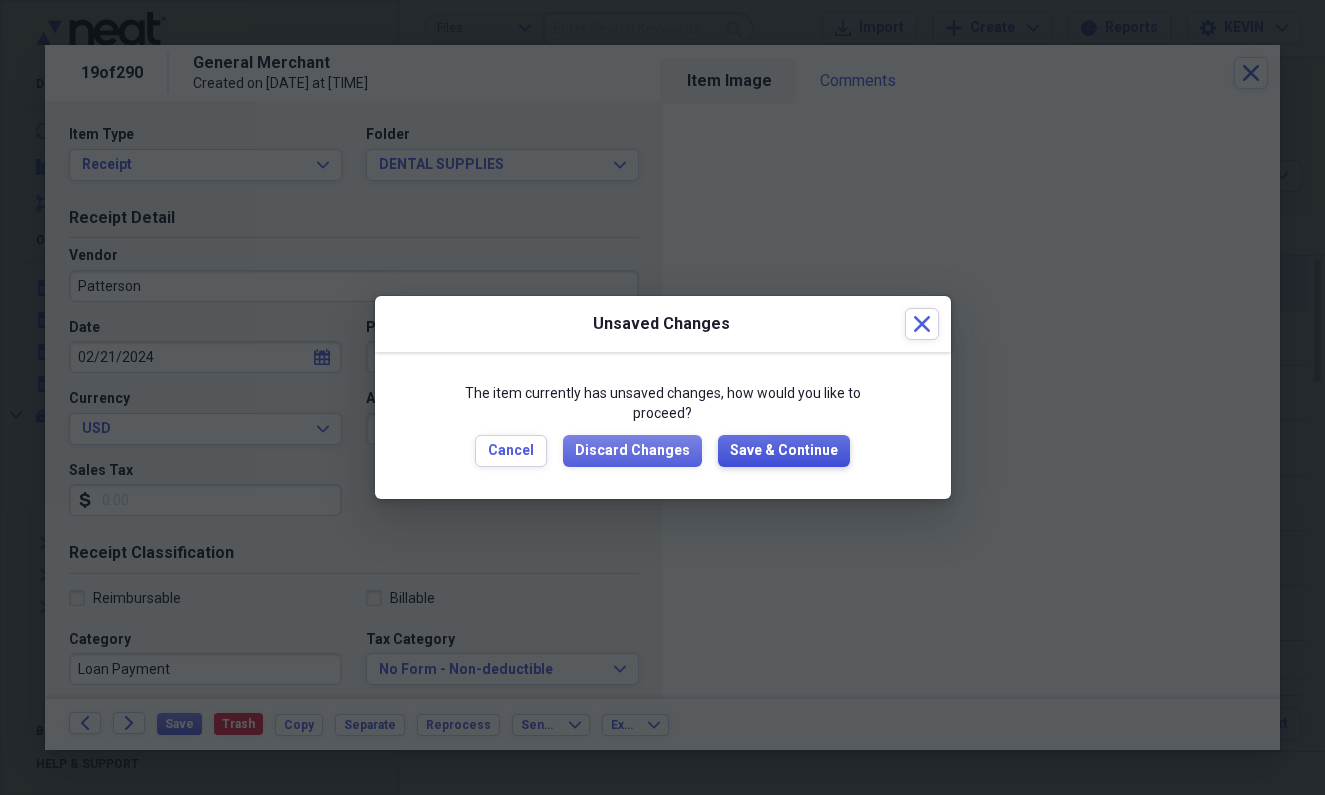 click on "Save & Continue" at bounding box center (784, 451) 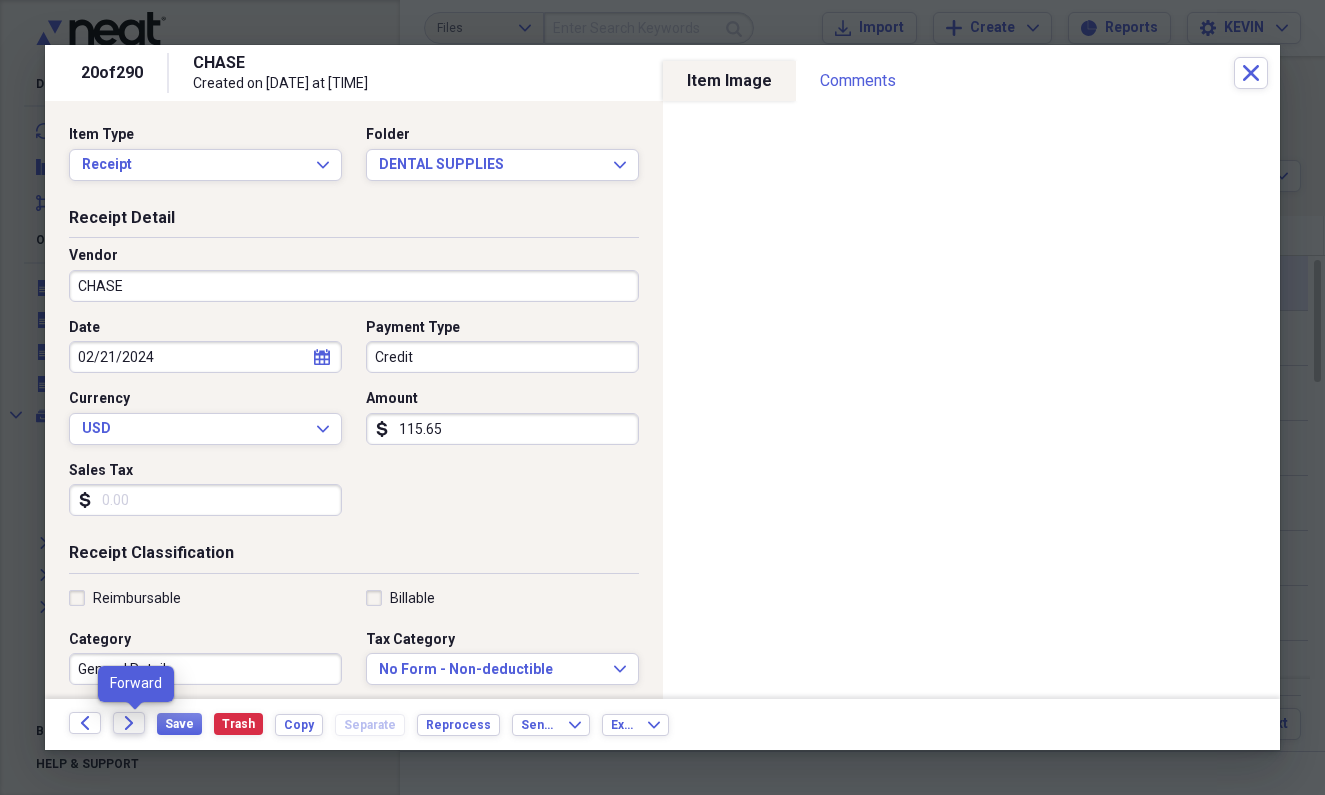 click on "Forward" 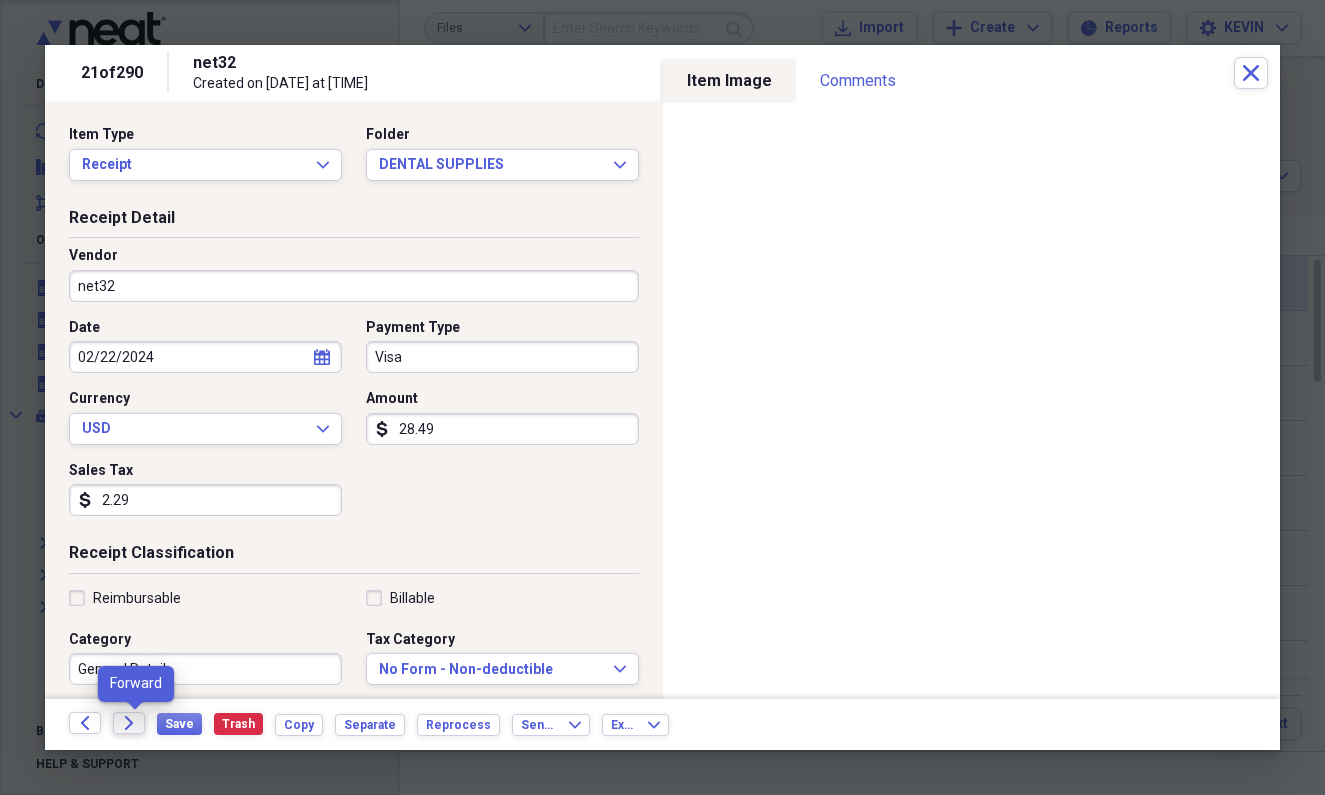 click 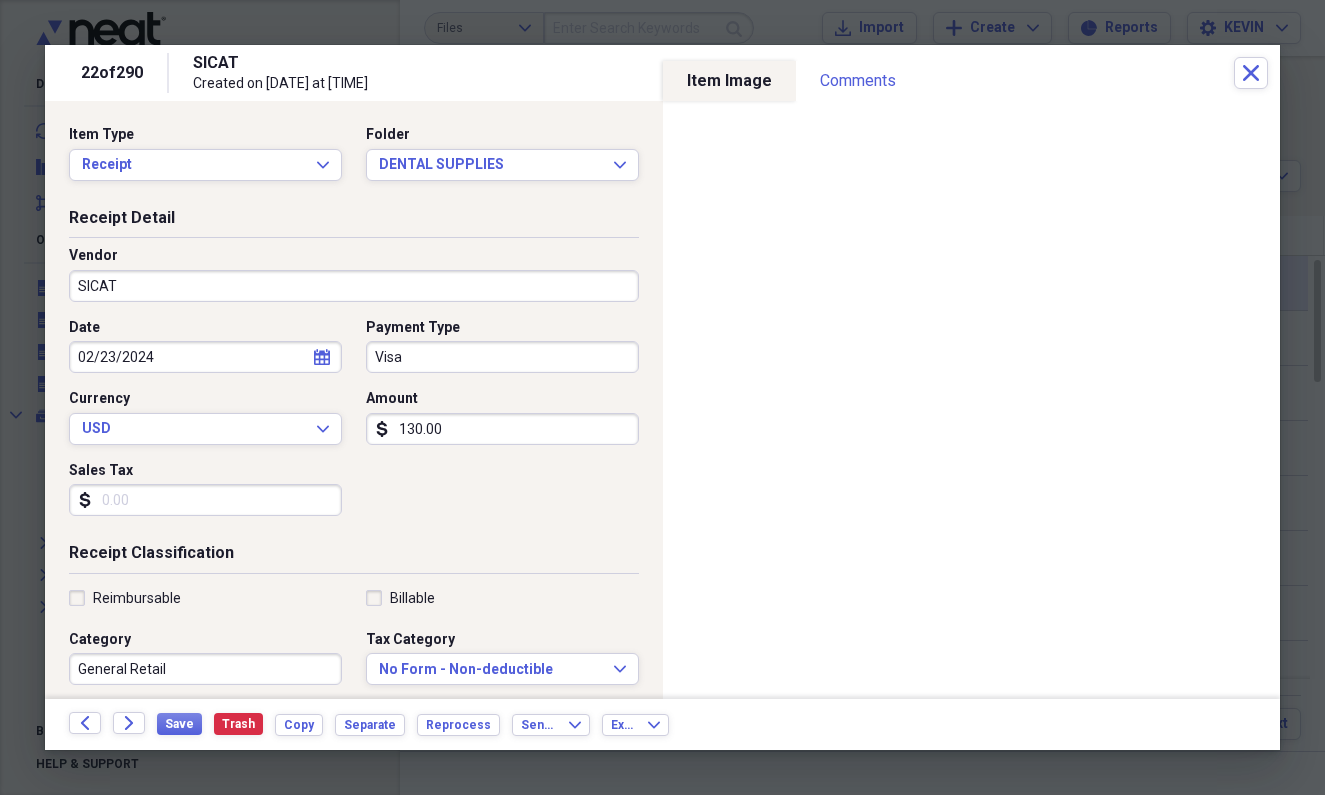 click 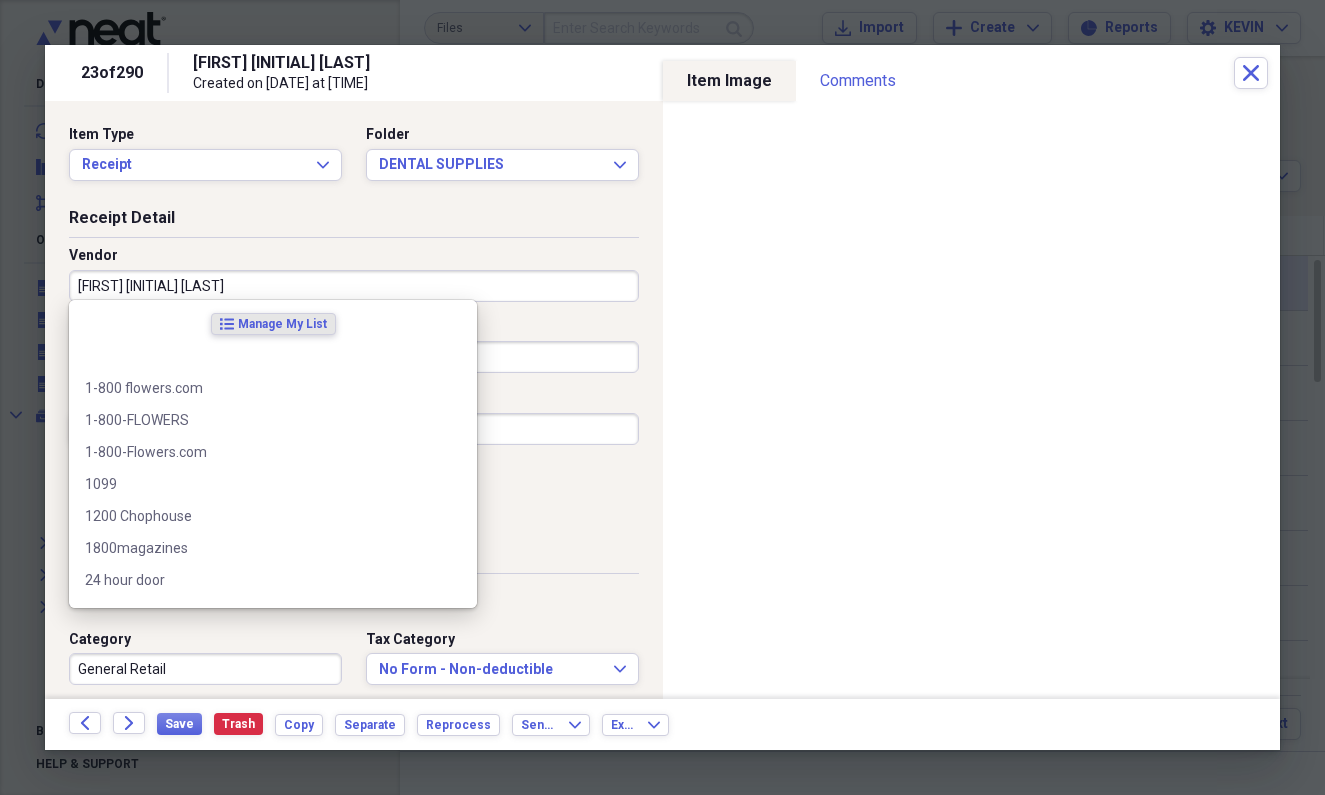 click on "[FIRST] [INITIAL] [LAST]" at bounding box center (354, 286) 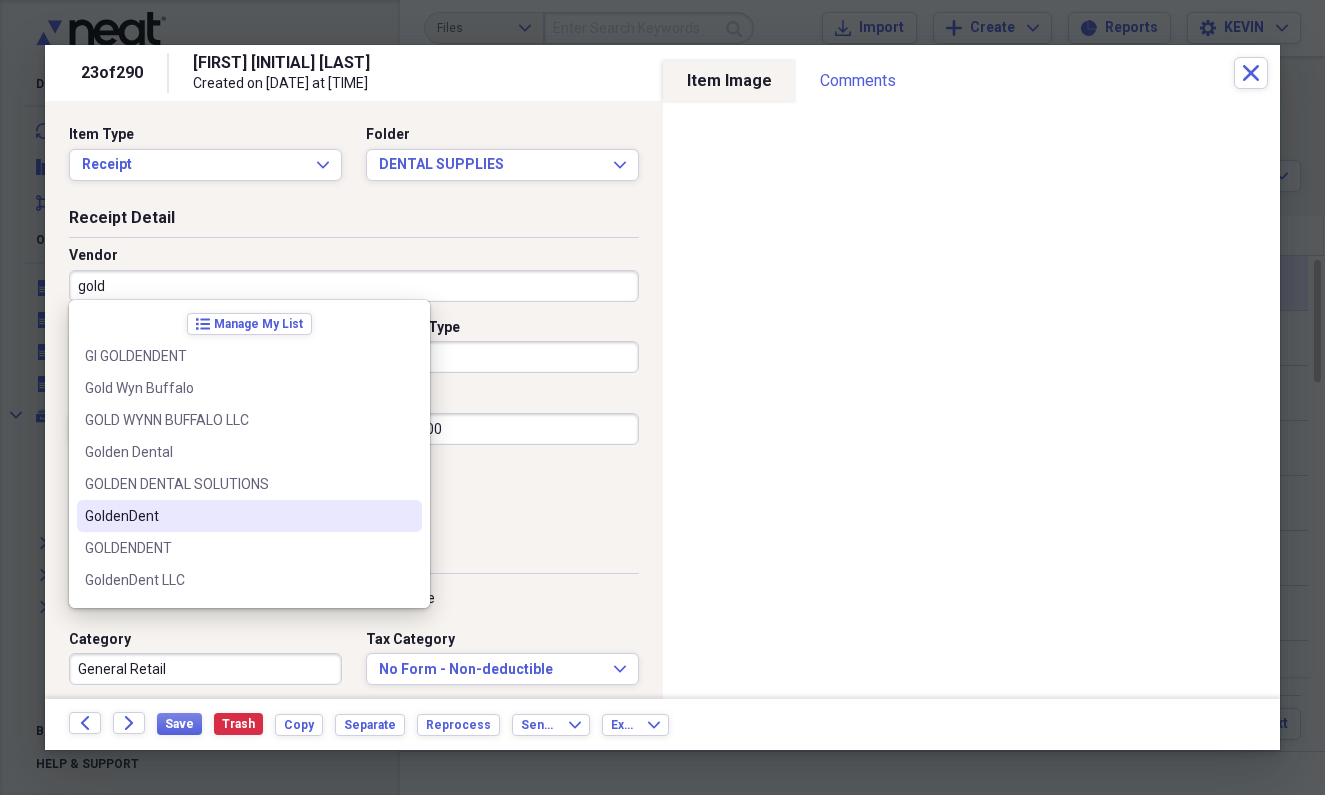 click on "GoldenDent" at bounding box center (237, 516) 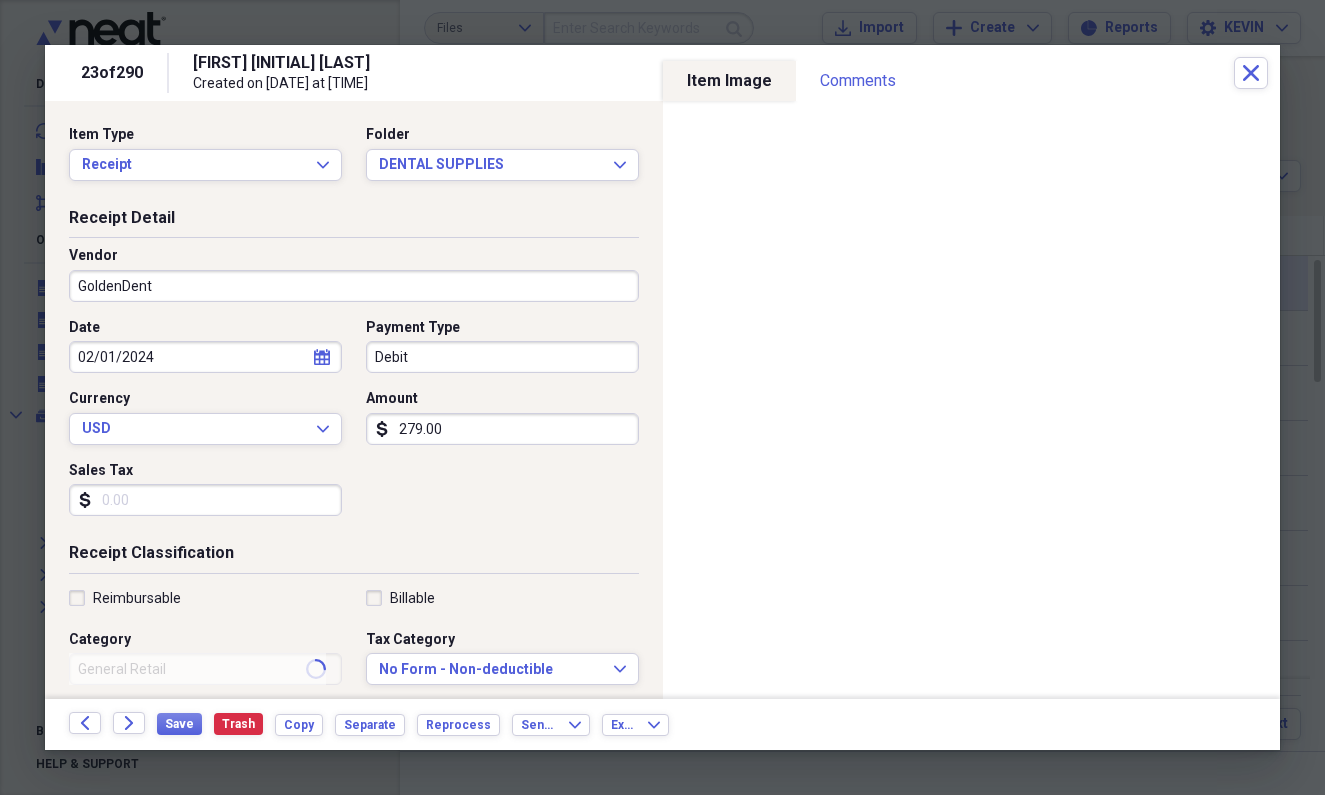 type on "Dental Supplies" 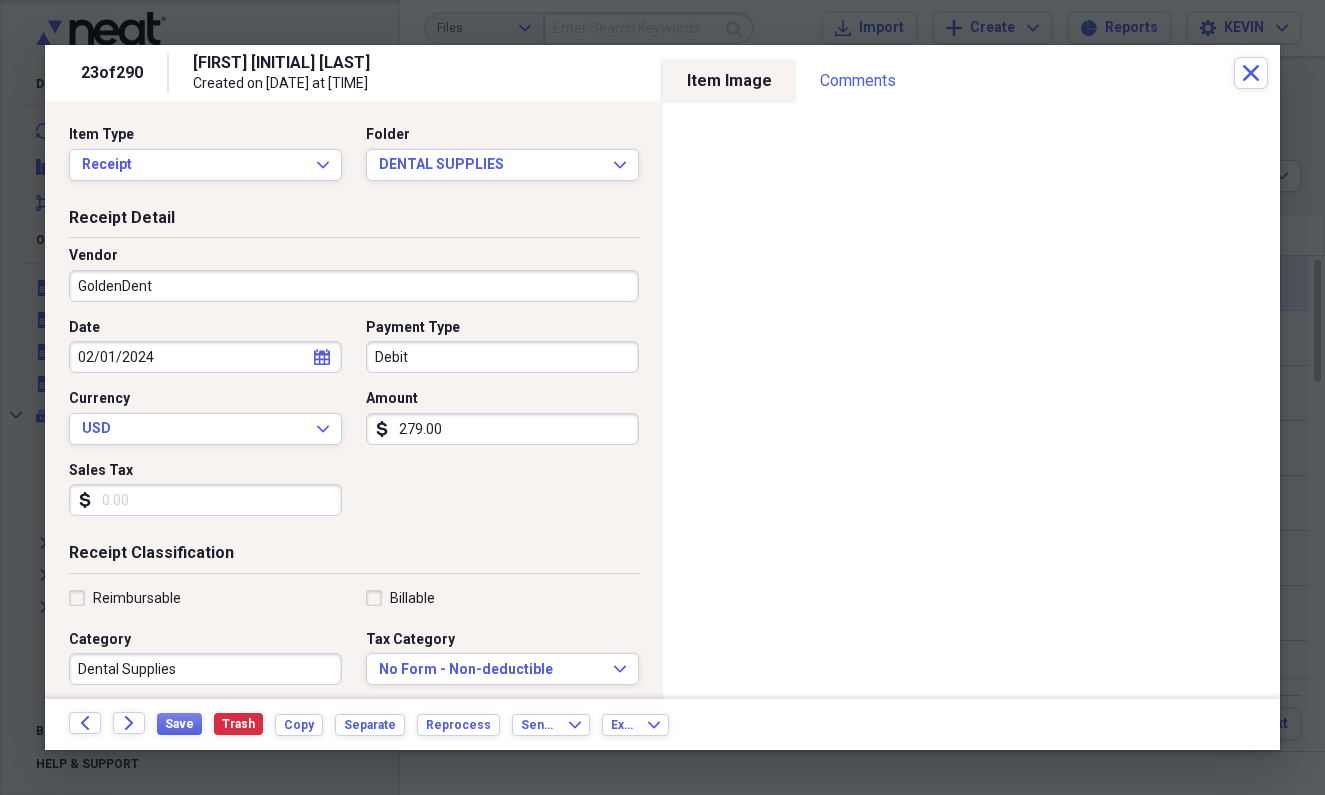 click on "279.00" at bounding box center [502, 429] 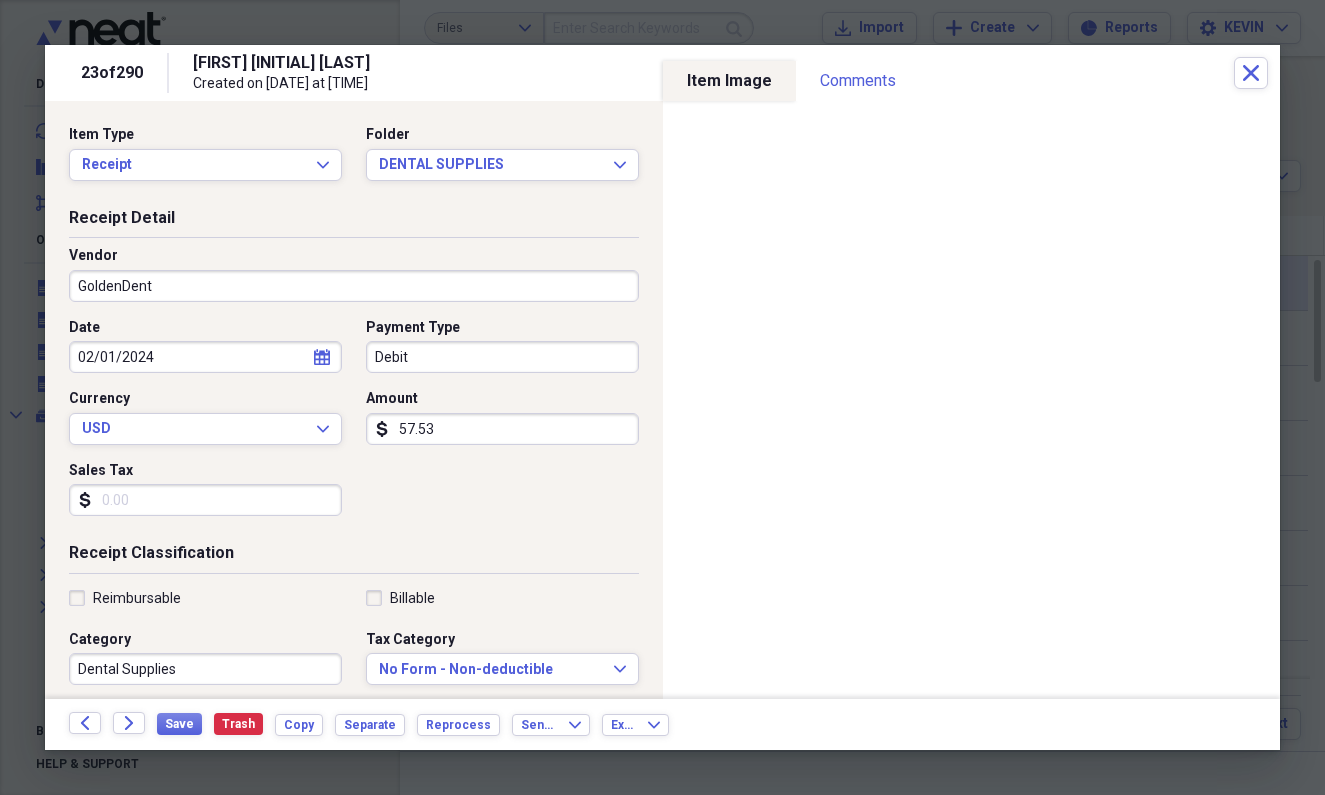 type on "575.33" 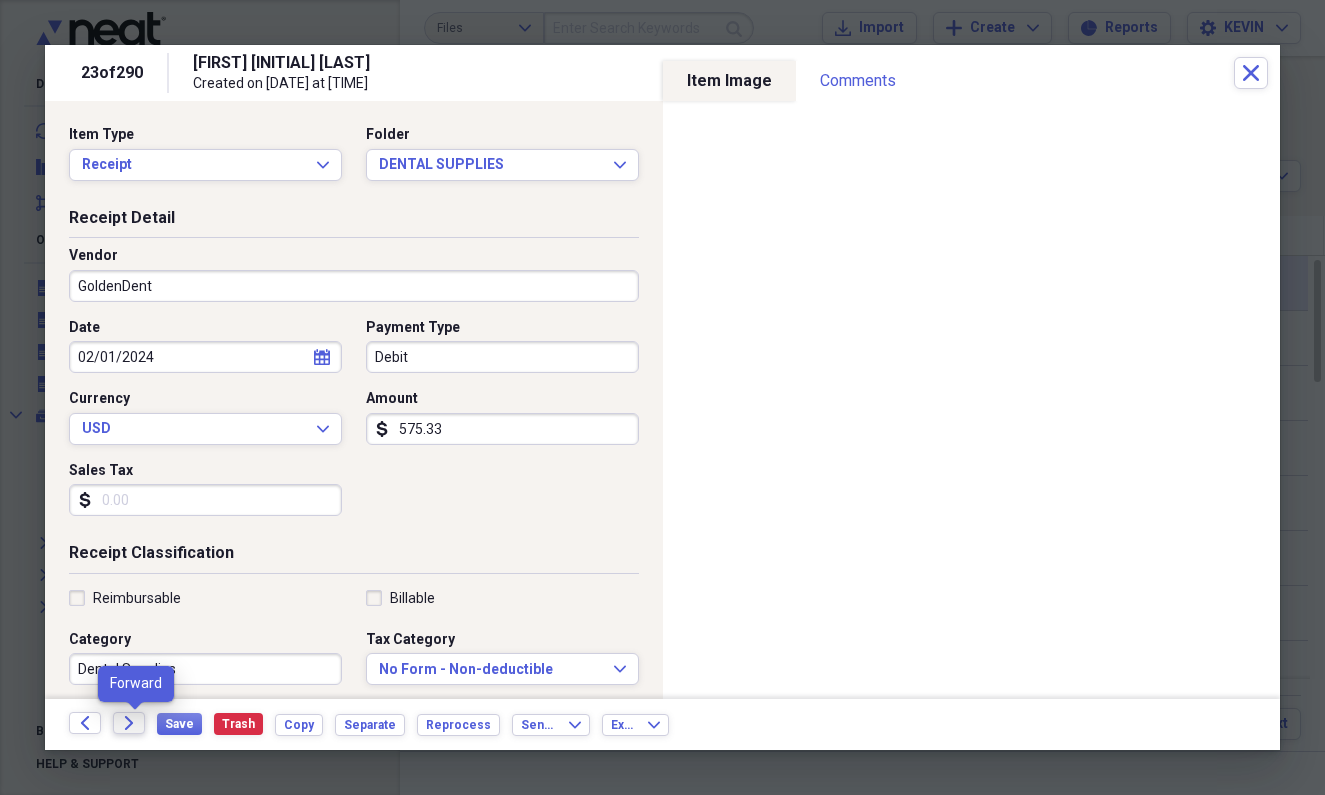 click on "Forward" 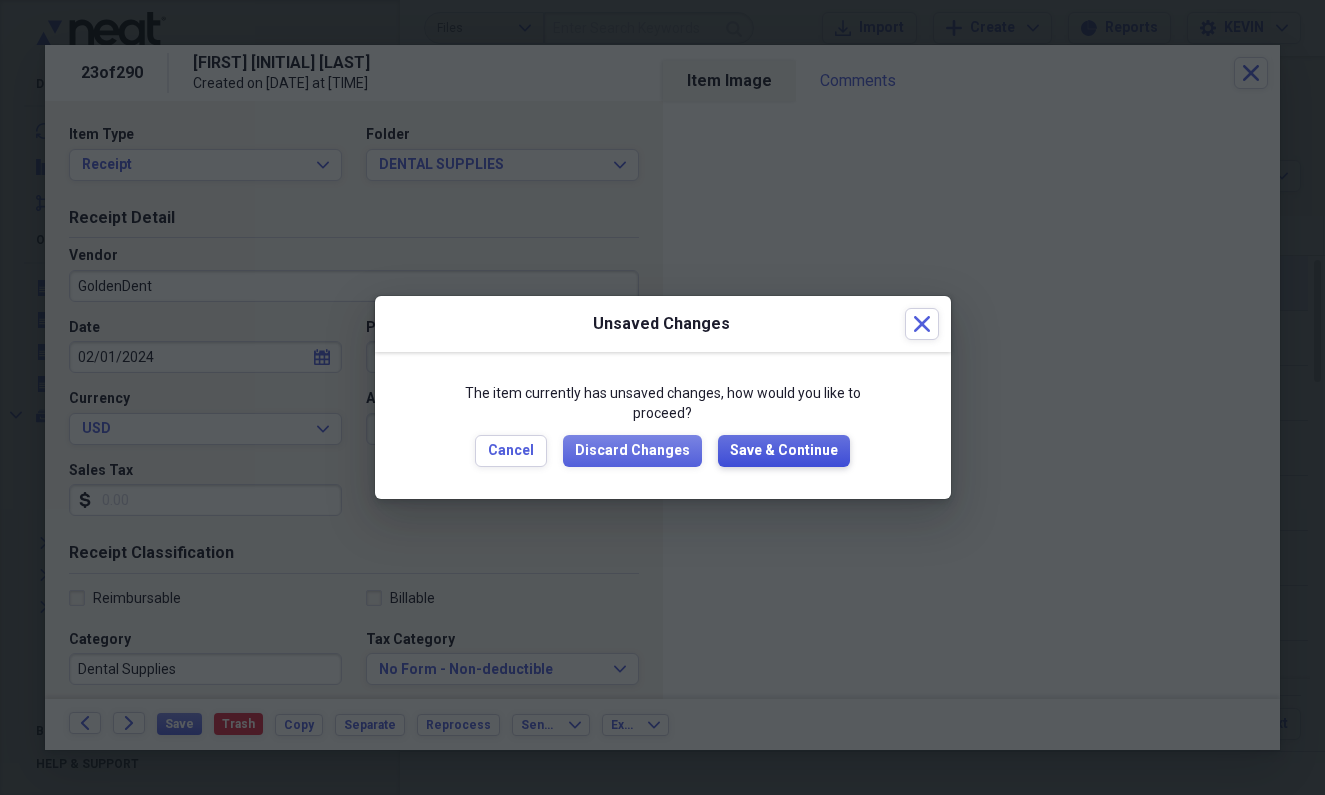 click on "Save & Continue" at bounding box center [784, 451] 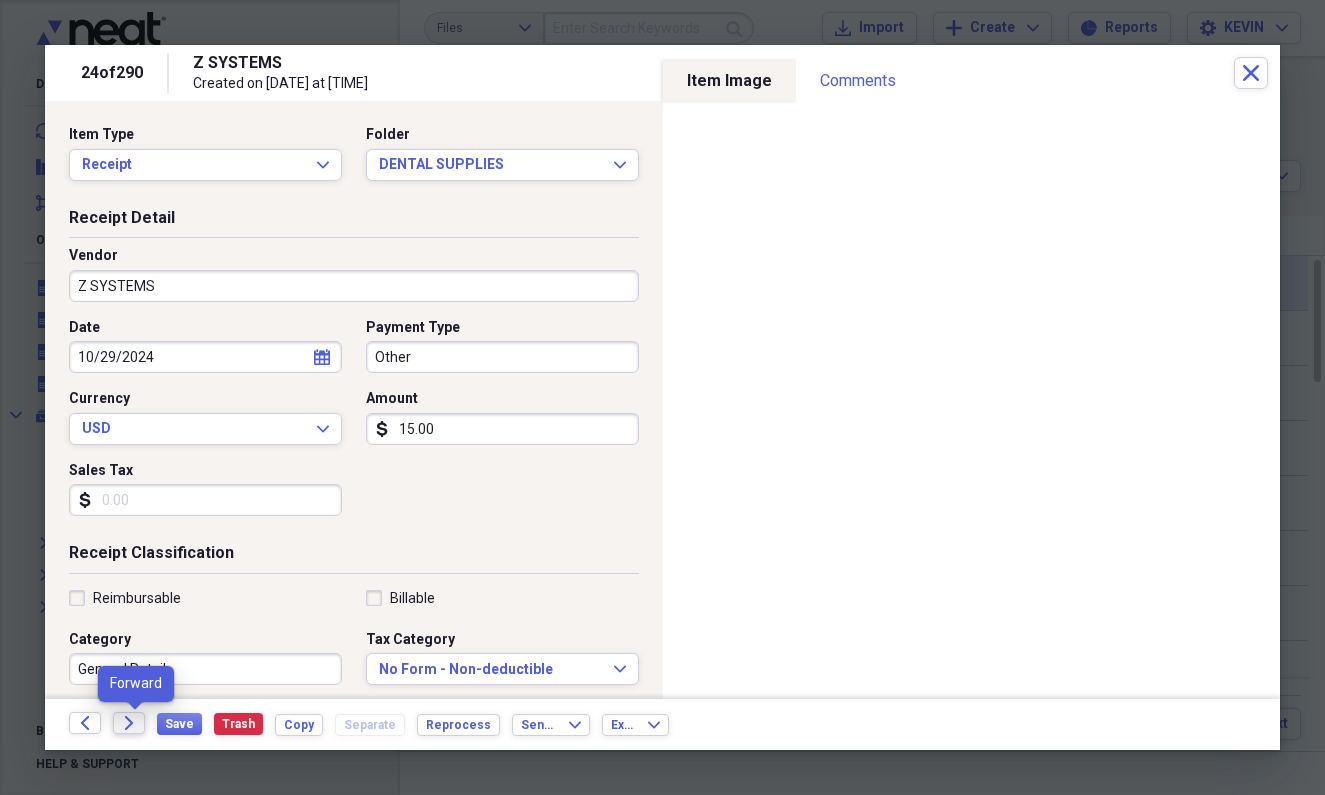 click on "Forward" 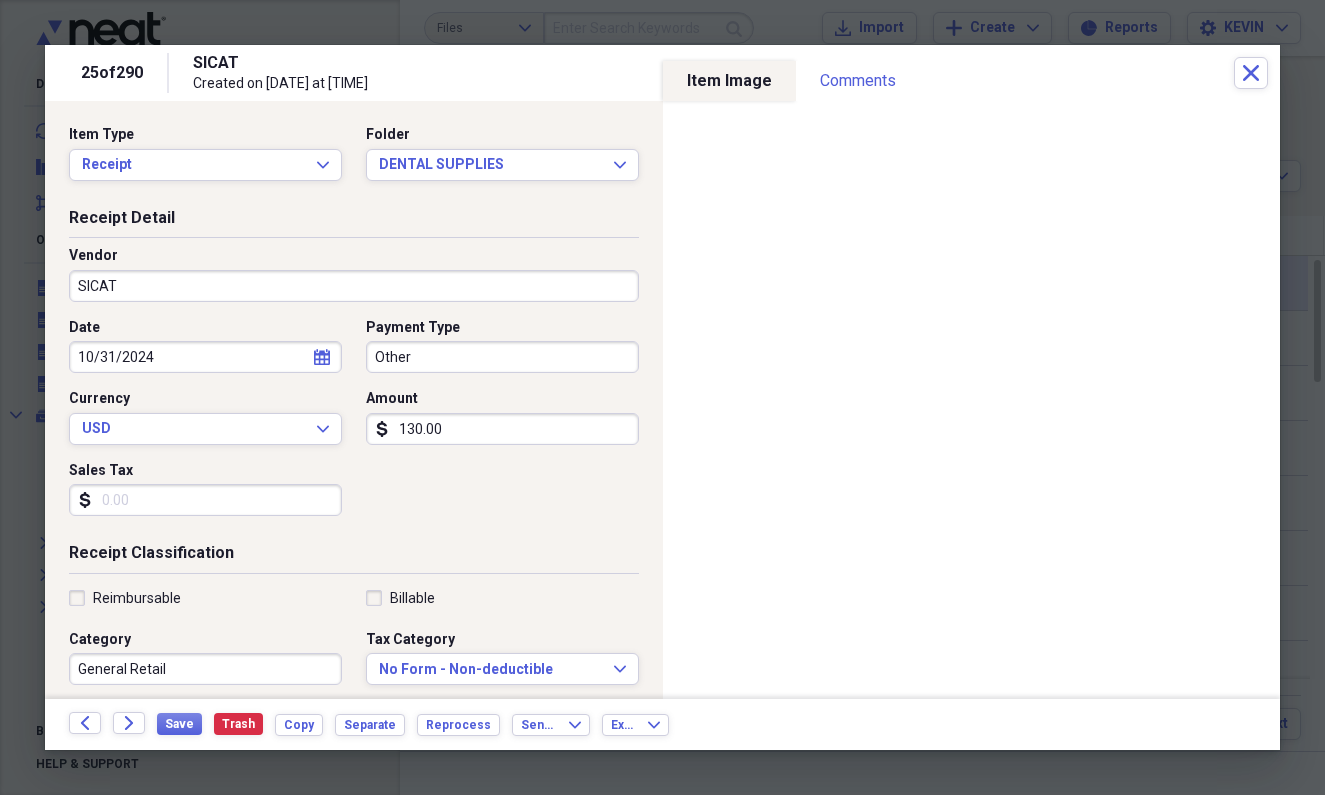 click on "Forward" 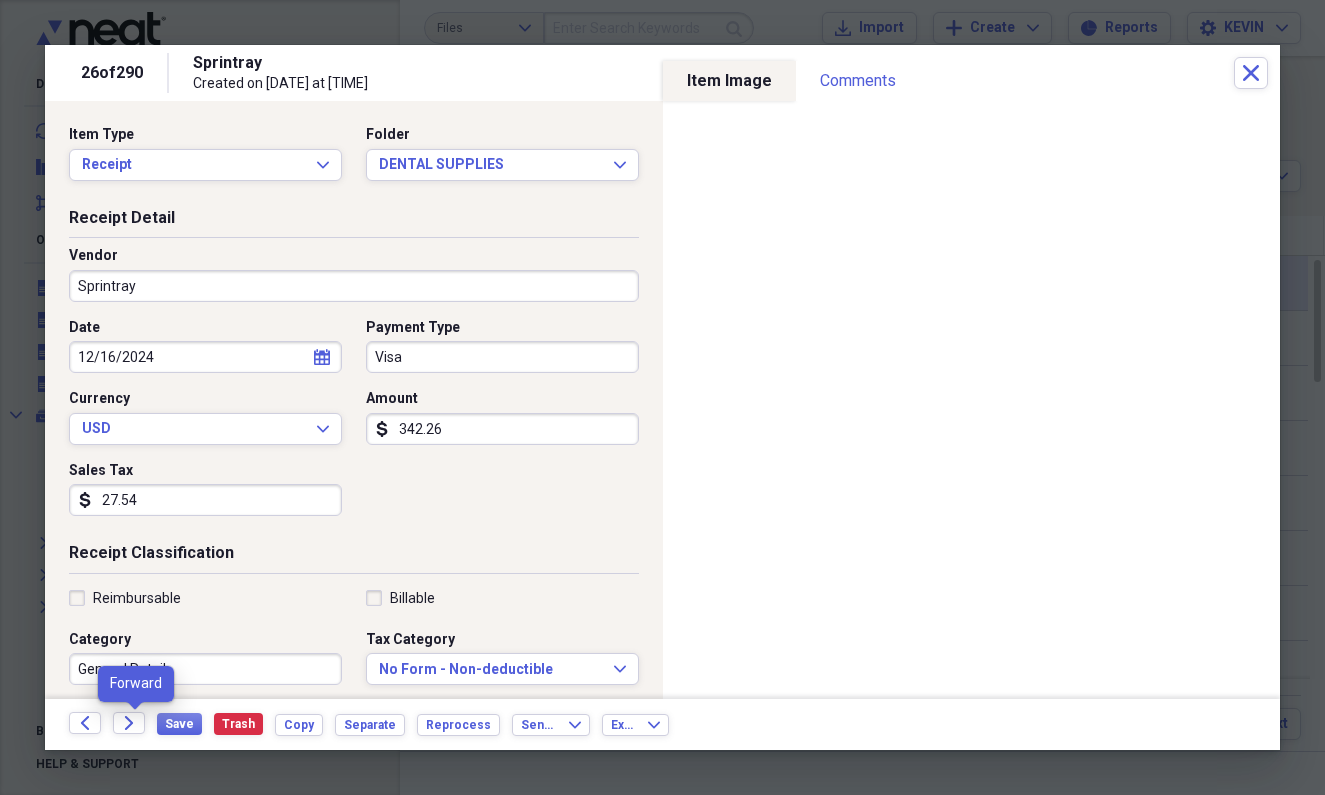 click on "Forward" 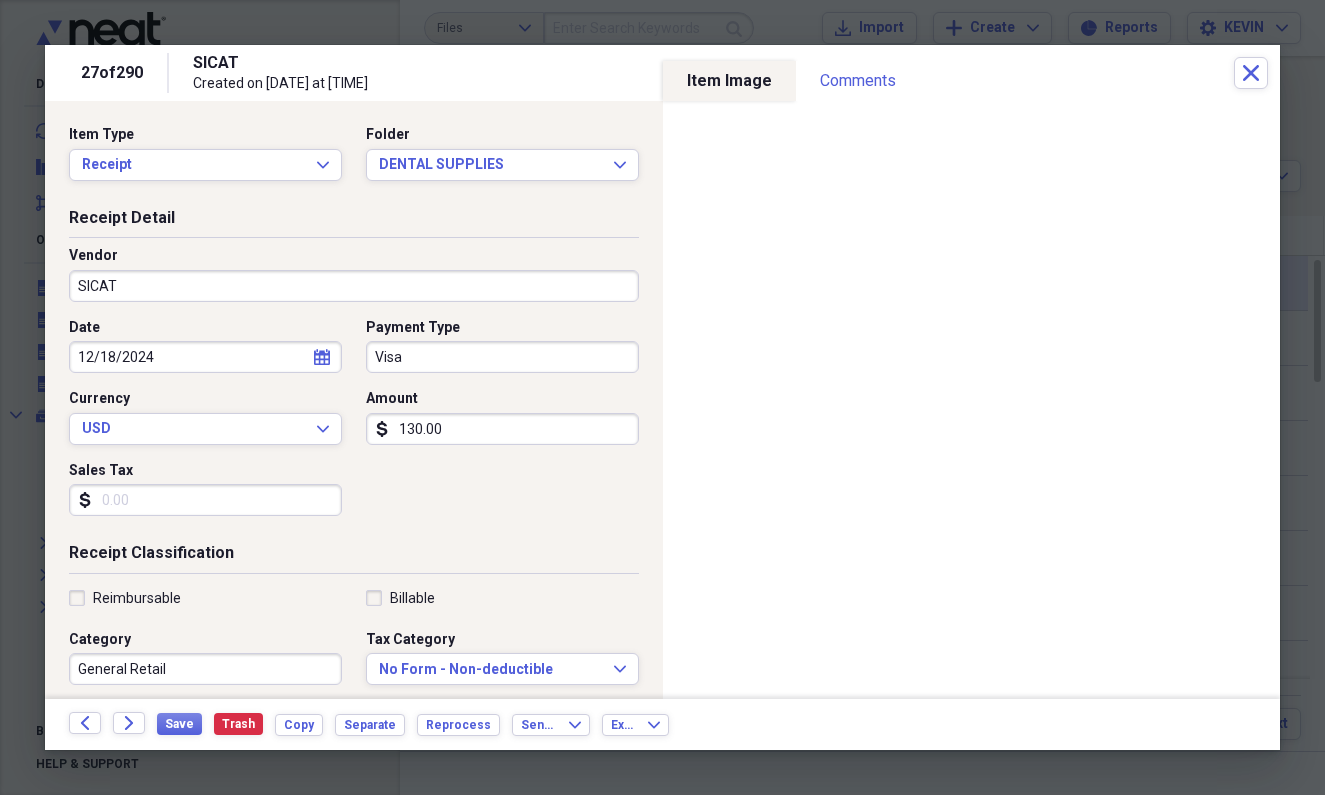 click on "Forward" 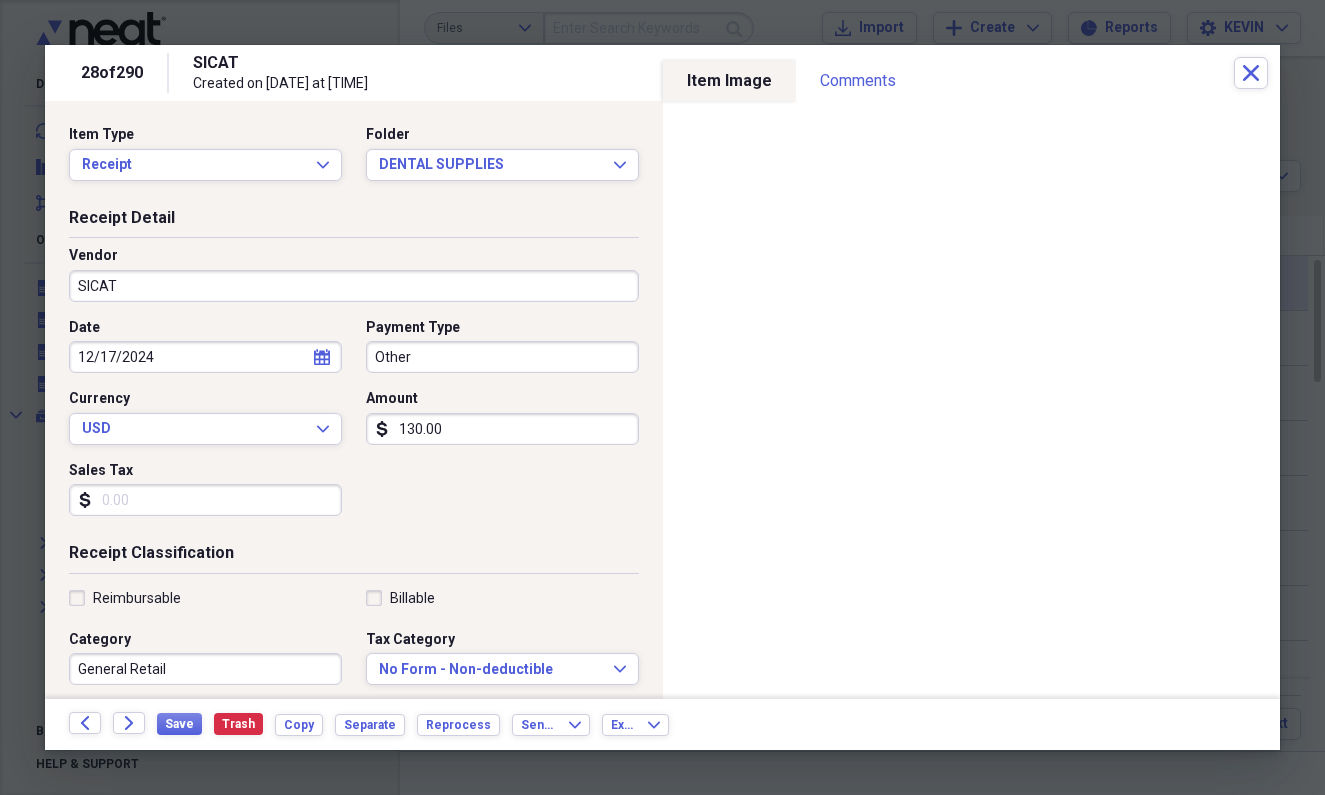 click on "Forward" 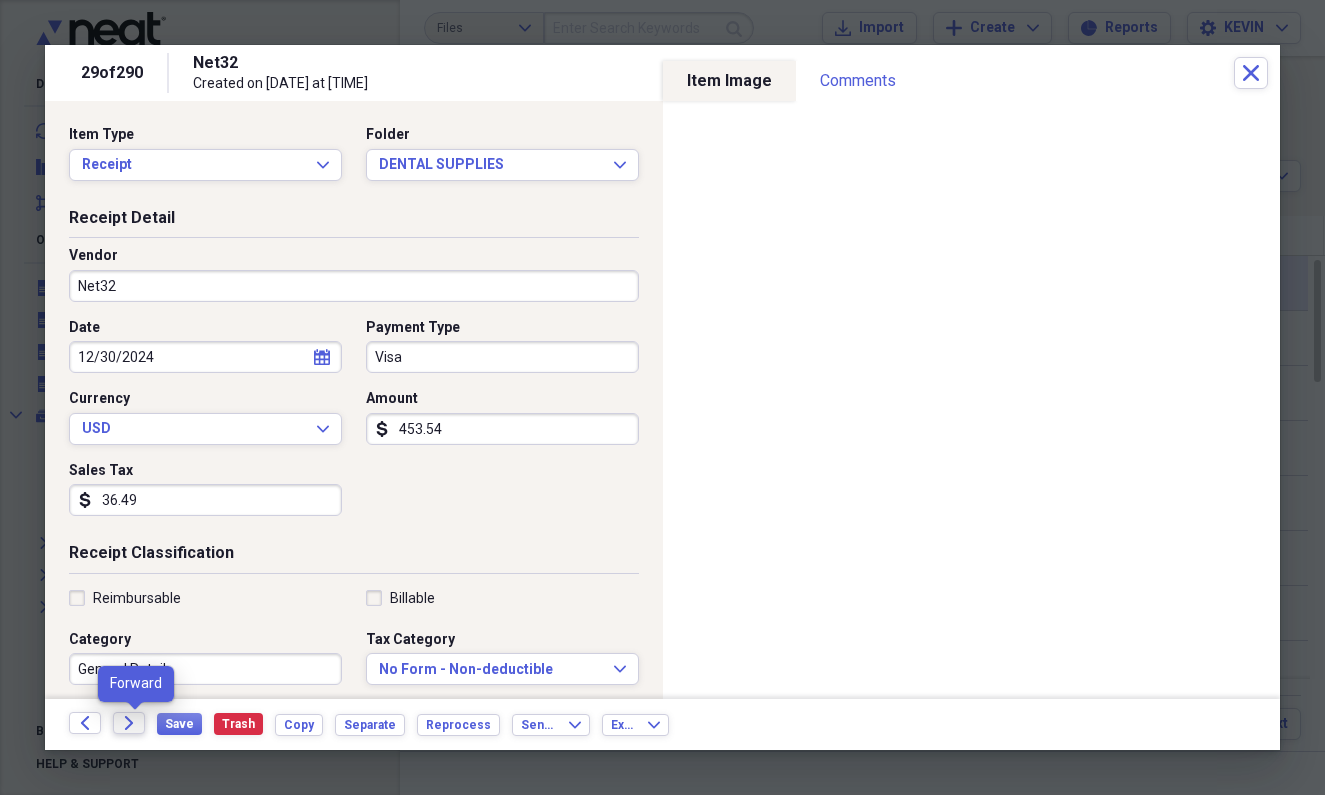 click 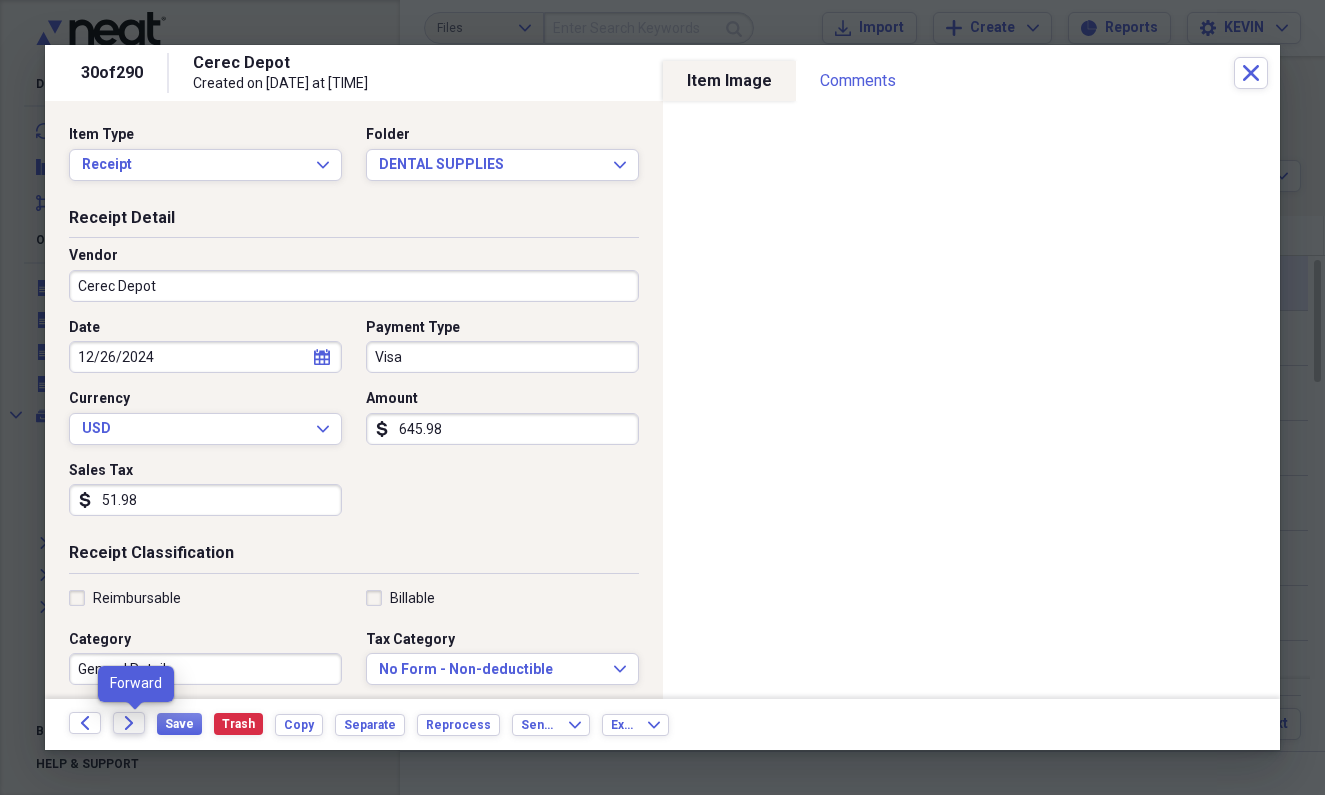 click on "Forward" 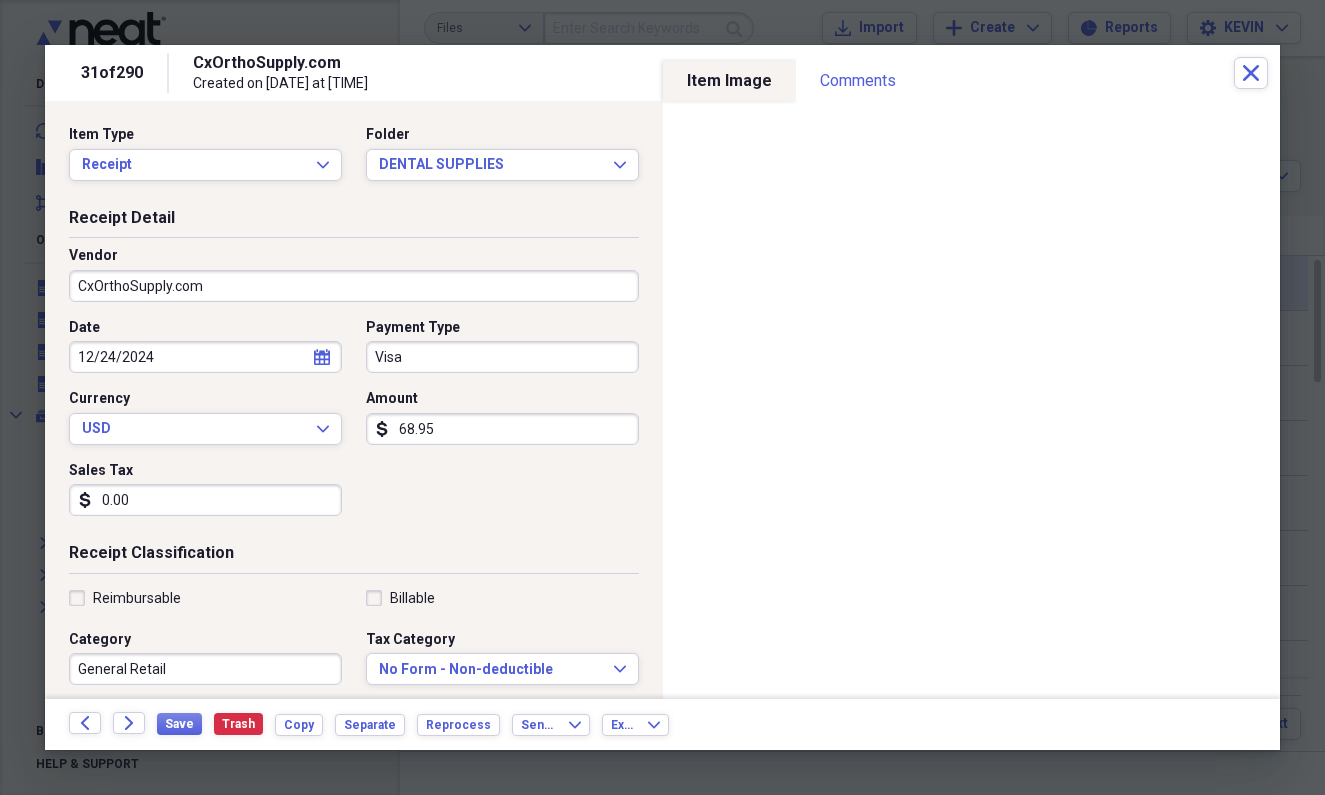 click on "Forward" 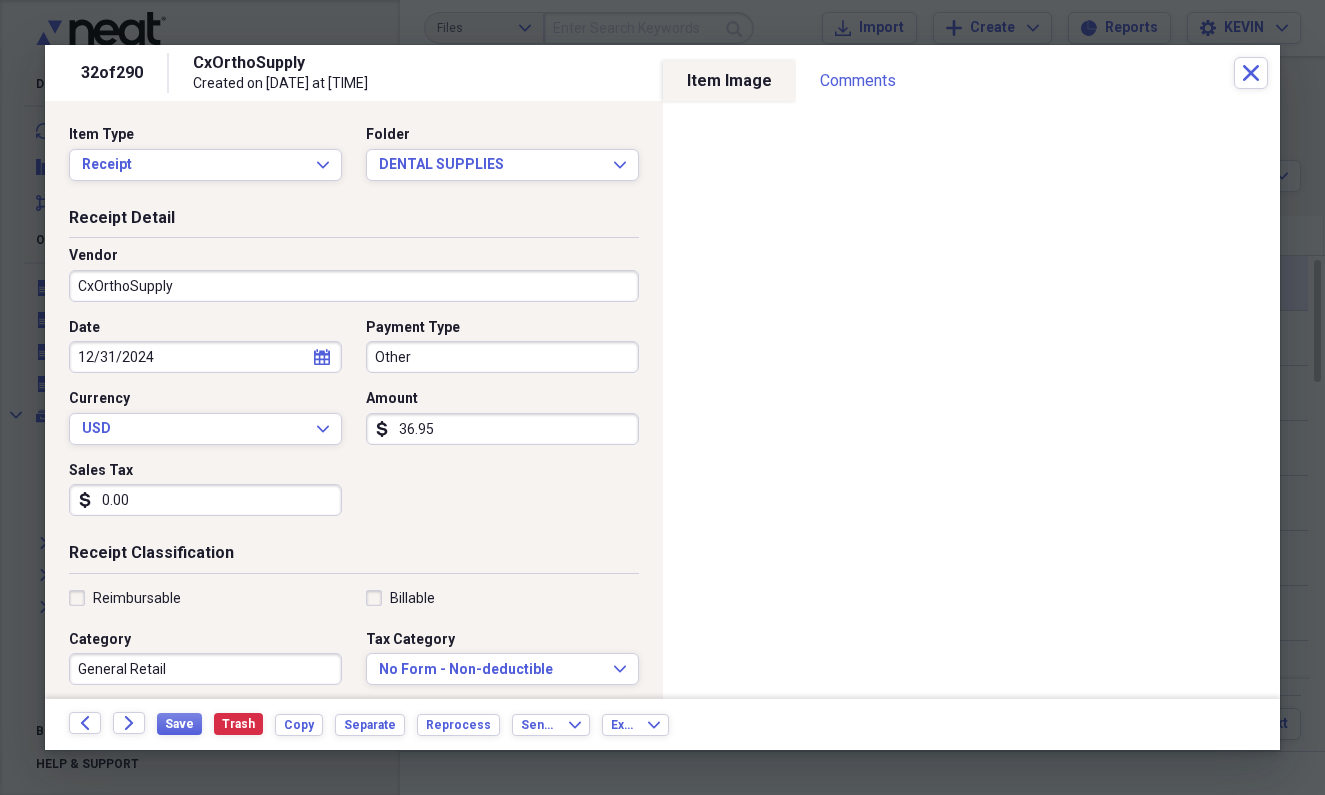 click on "Forward" 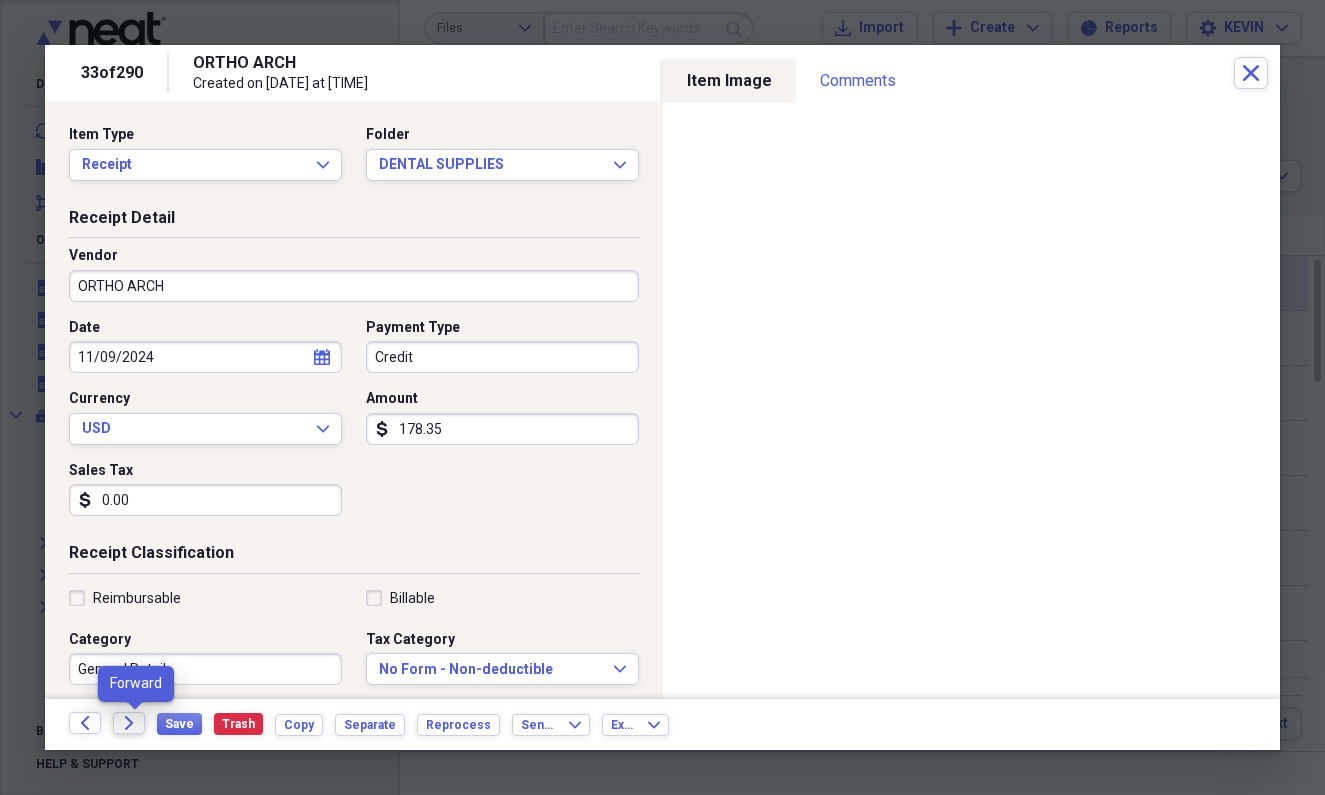 click on "Forward" 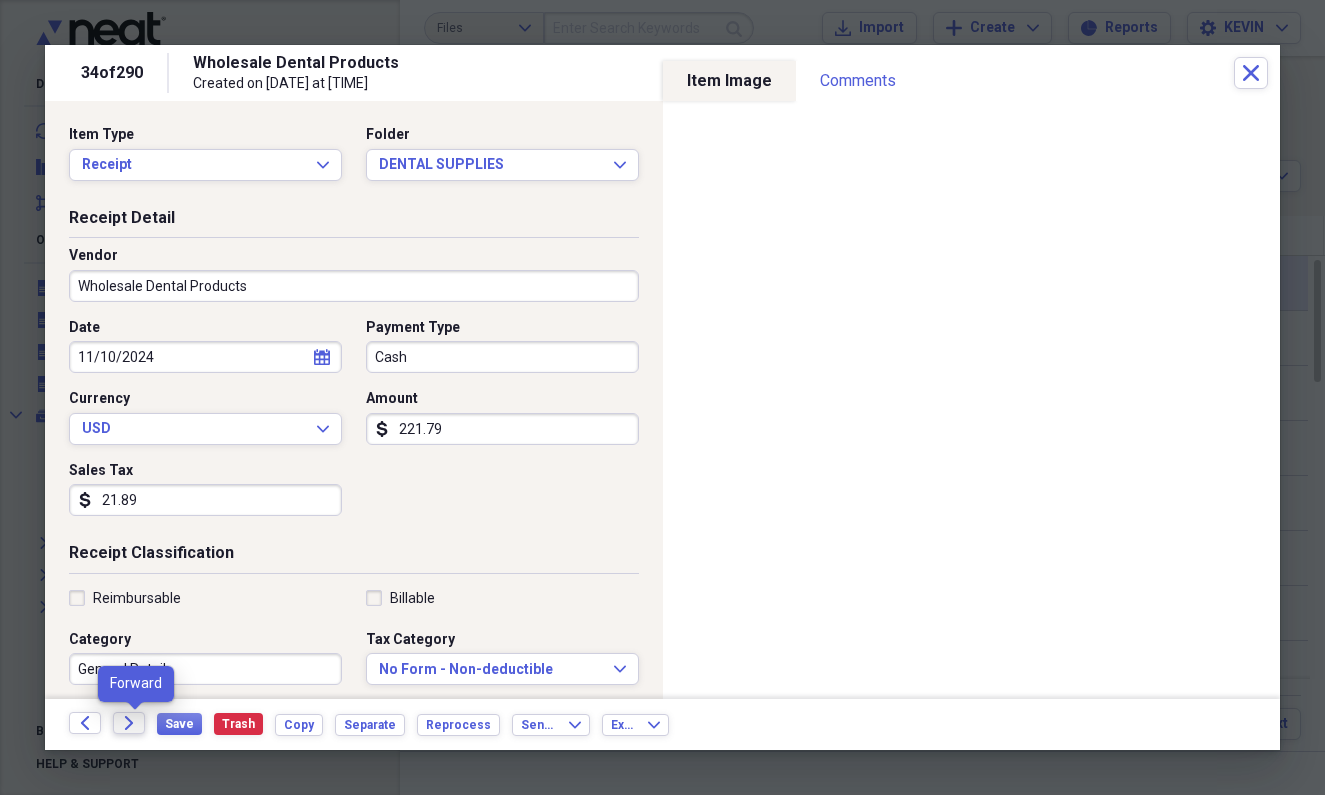 click on "Forward" 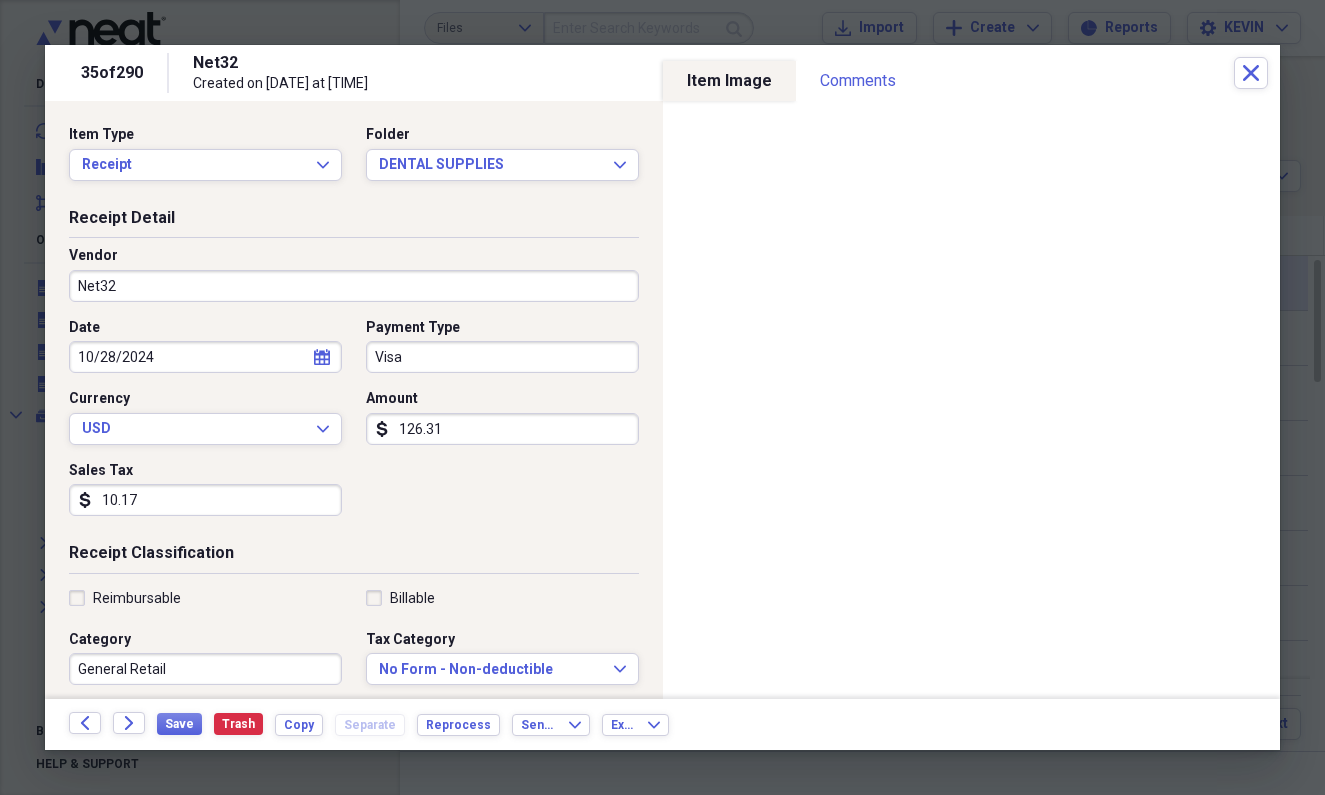 click on "Forward" 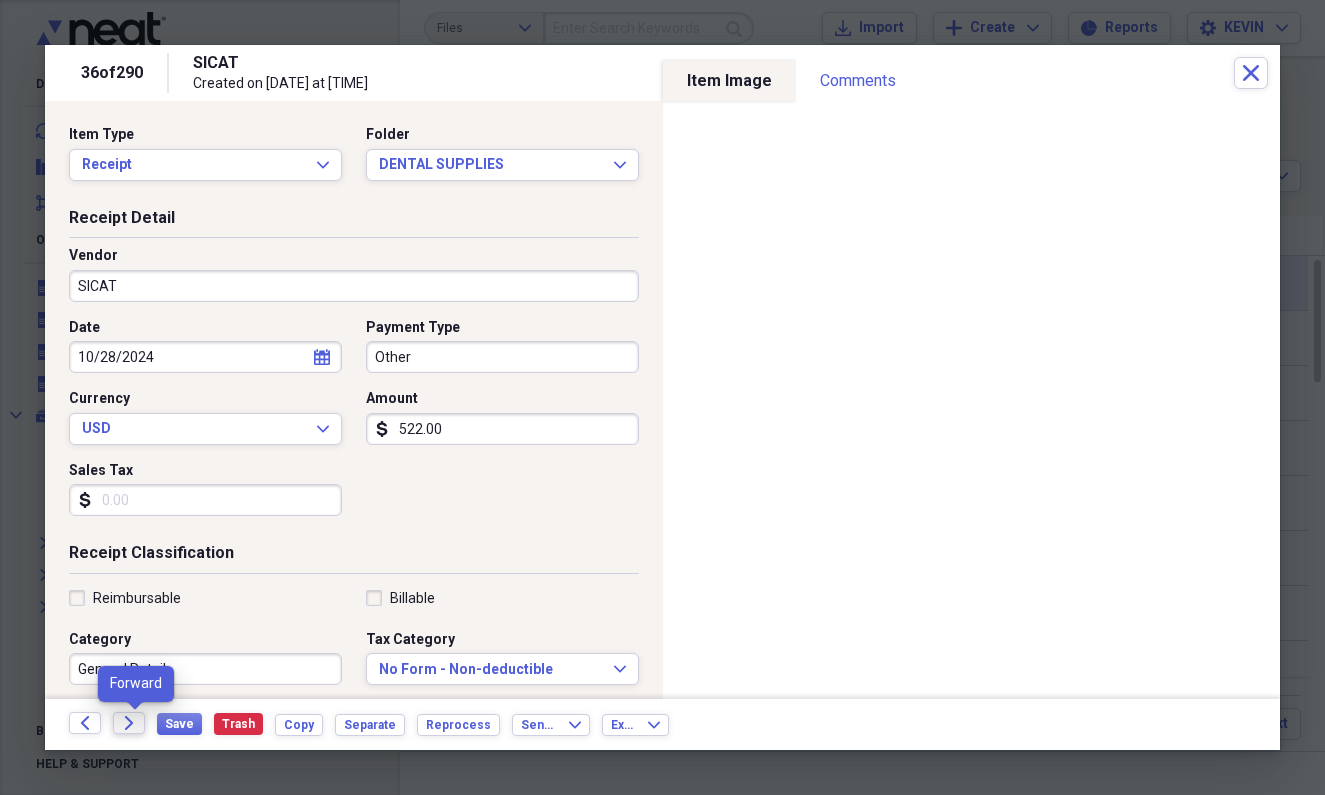 click on "Forward" 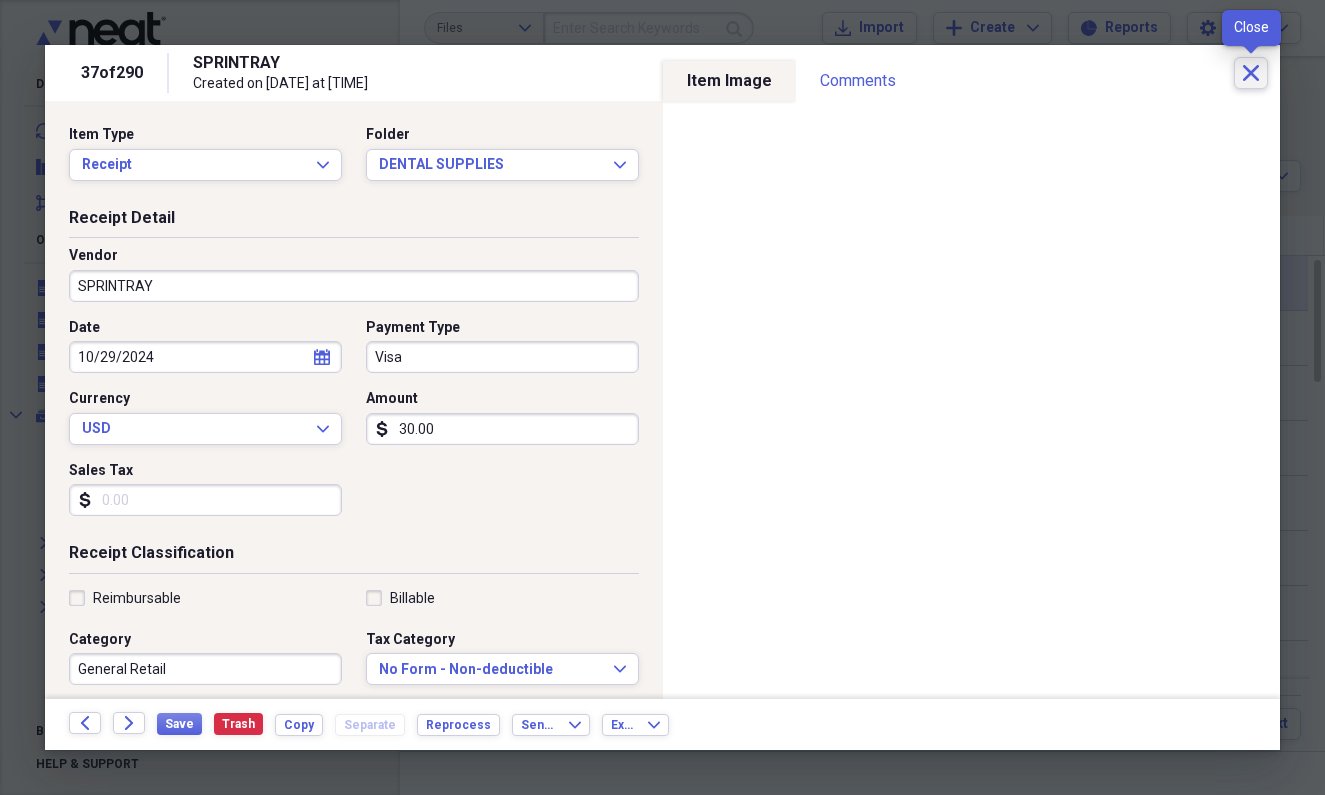 click on "Close" 